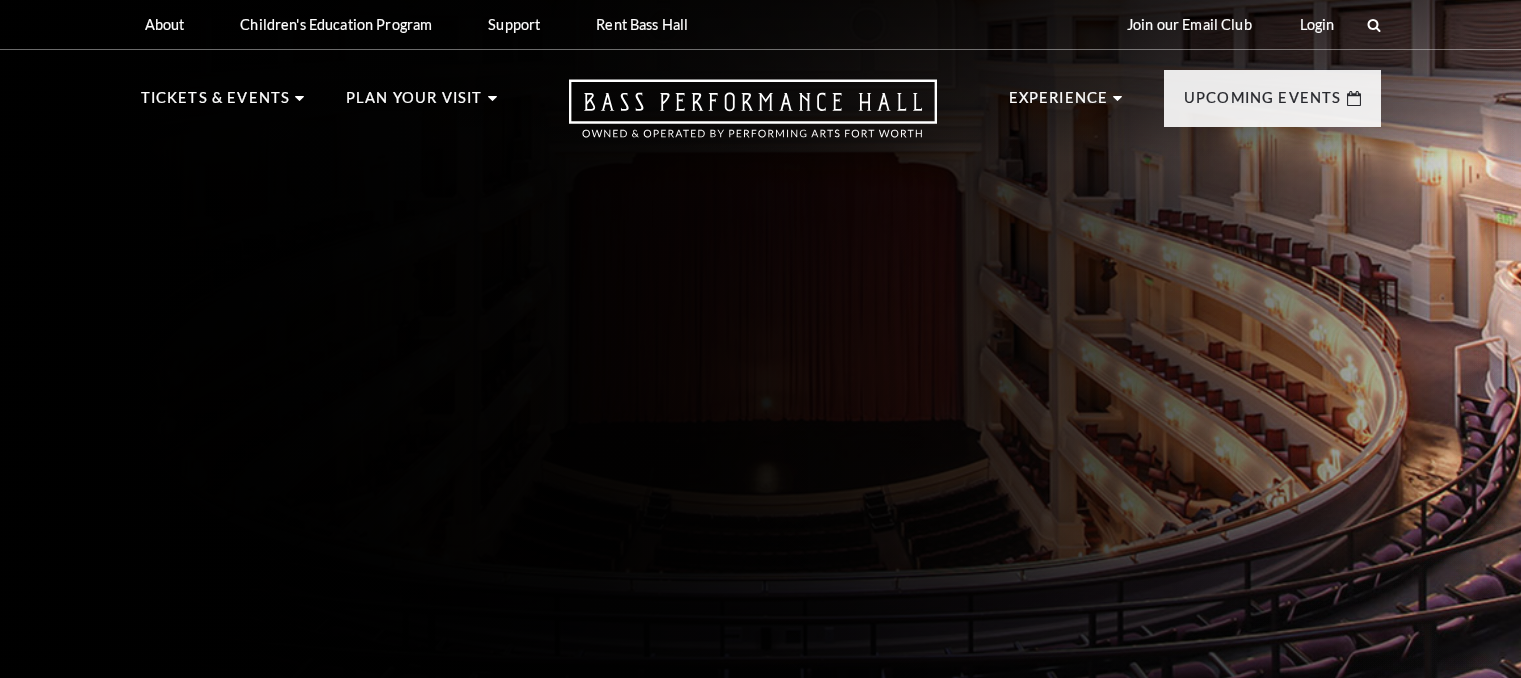 scroll, scrollTop: 0, scrollLeft: 0, axis: both 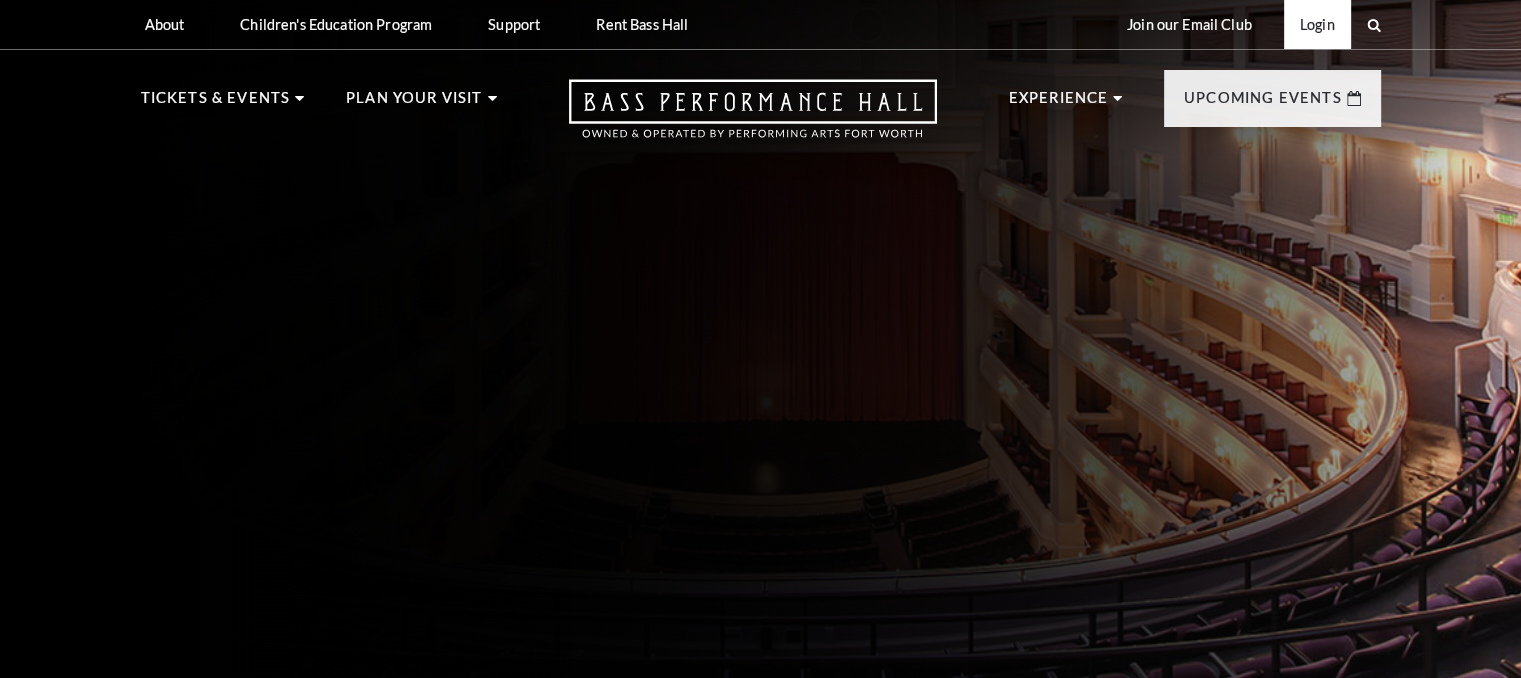 click on "Login" at bounding box center (1317, 24) 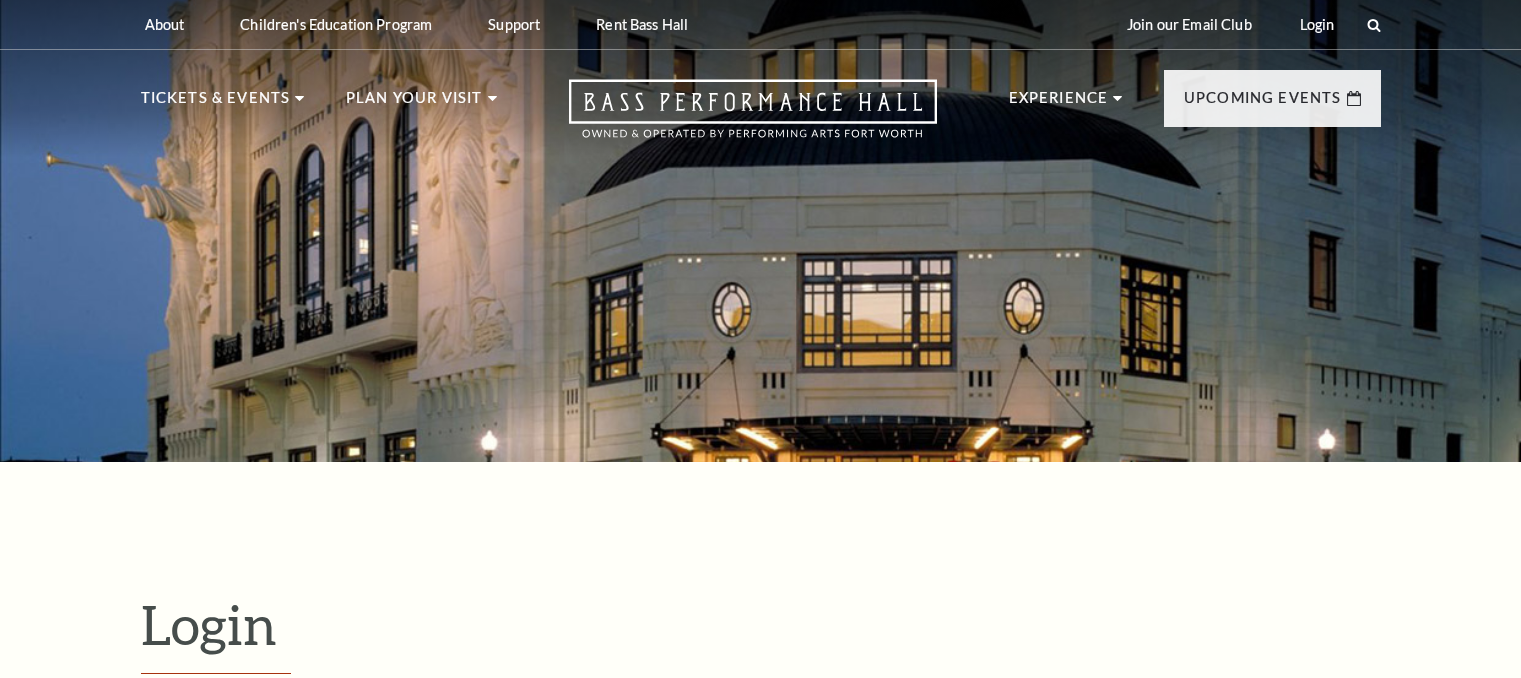 scroll, scrollTop: 493, scrollLeft: 0, axis: vertical 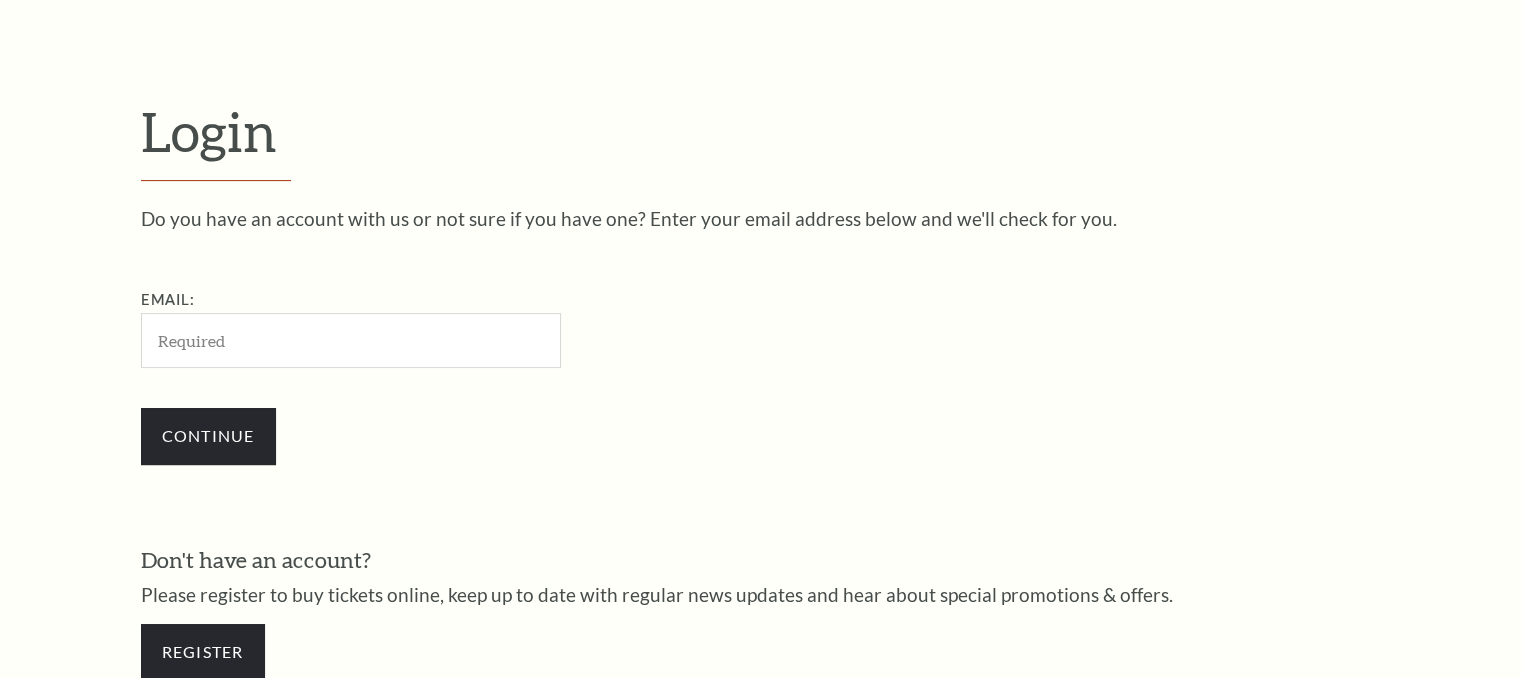 click on "Email:" at bounding box center [351, 340] 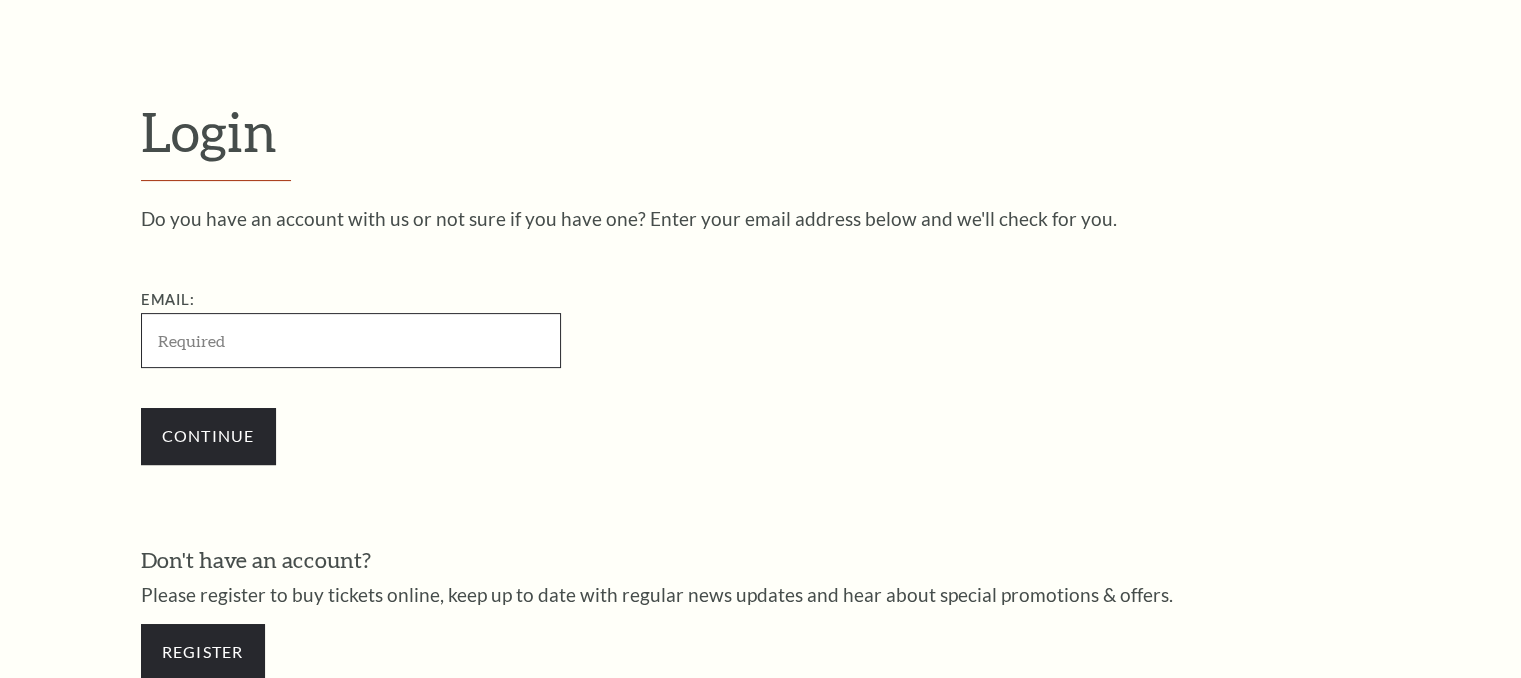 click on "Email:" at bounding box center [351, 340] 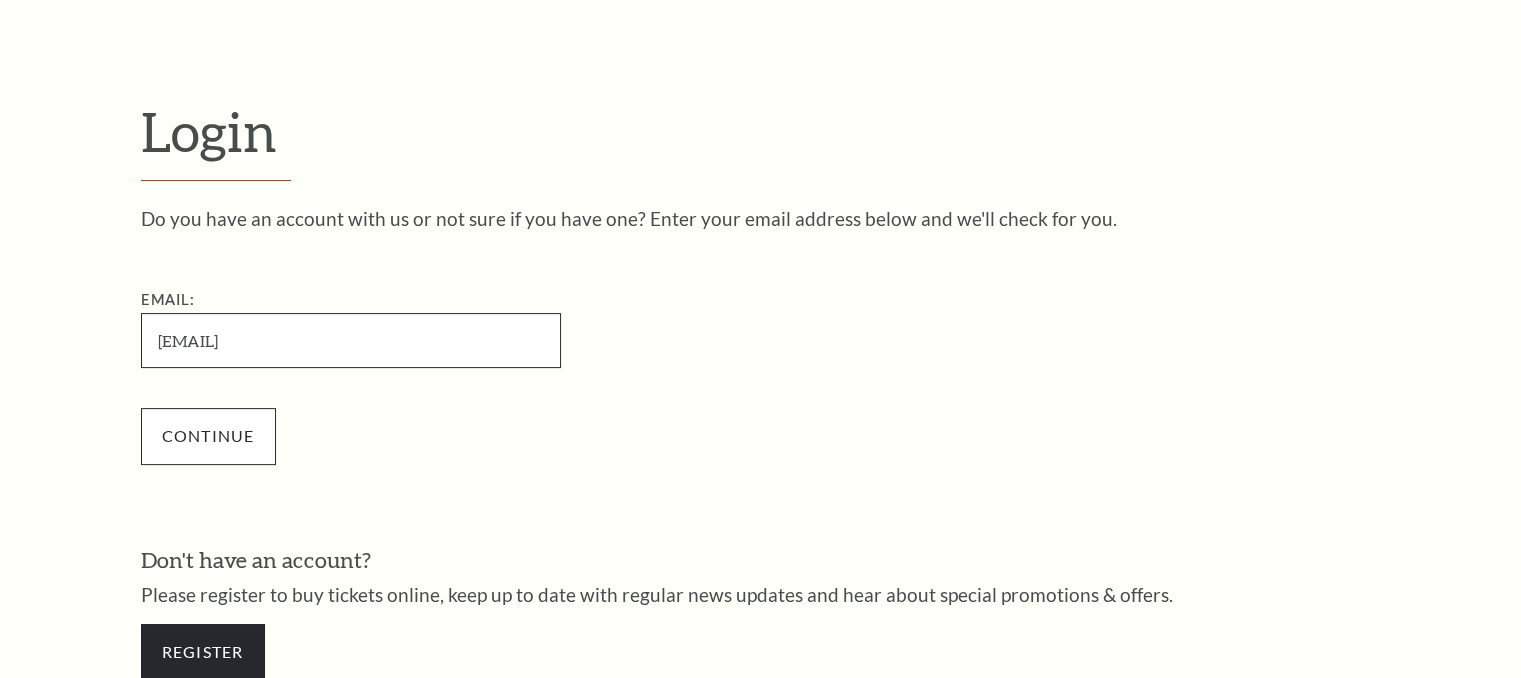 type on "mmills1586@yahoo.com" 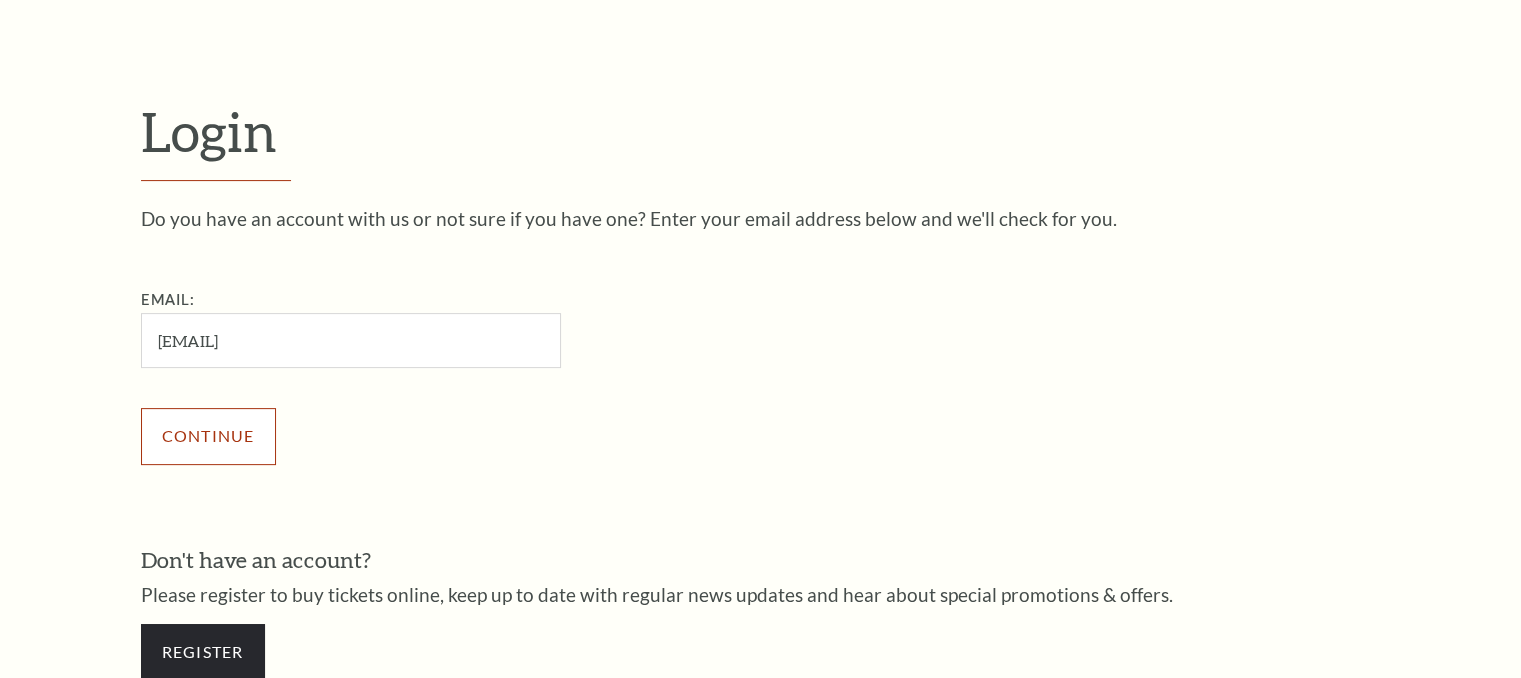 click on "Continue" at bounding box center [208, 436] 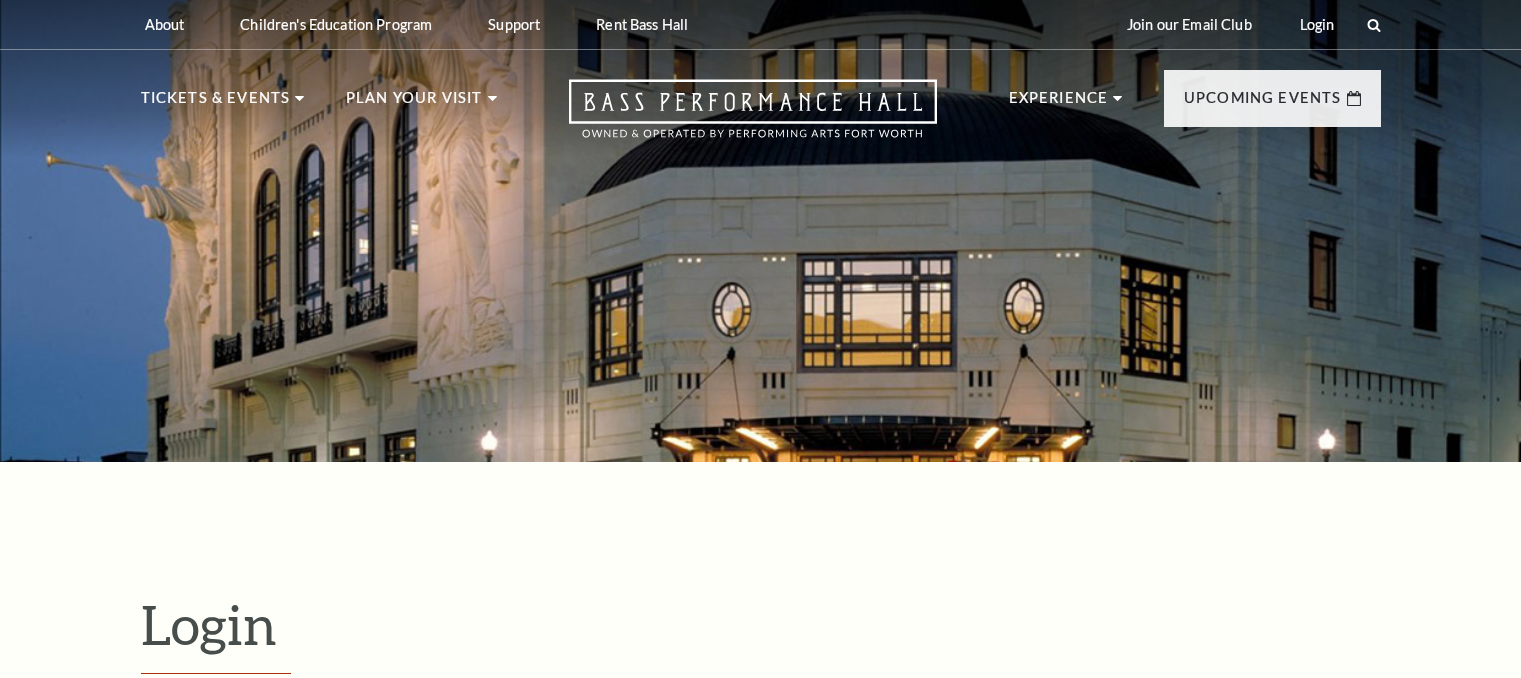 scroll, scrollTop: 512, scrollLeft: 0, axis: vertical 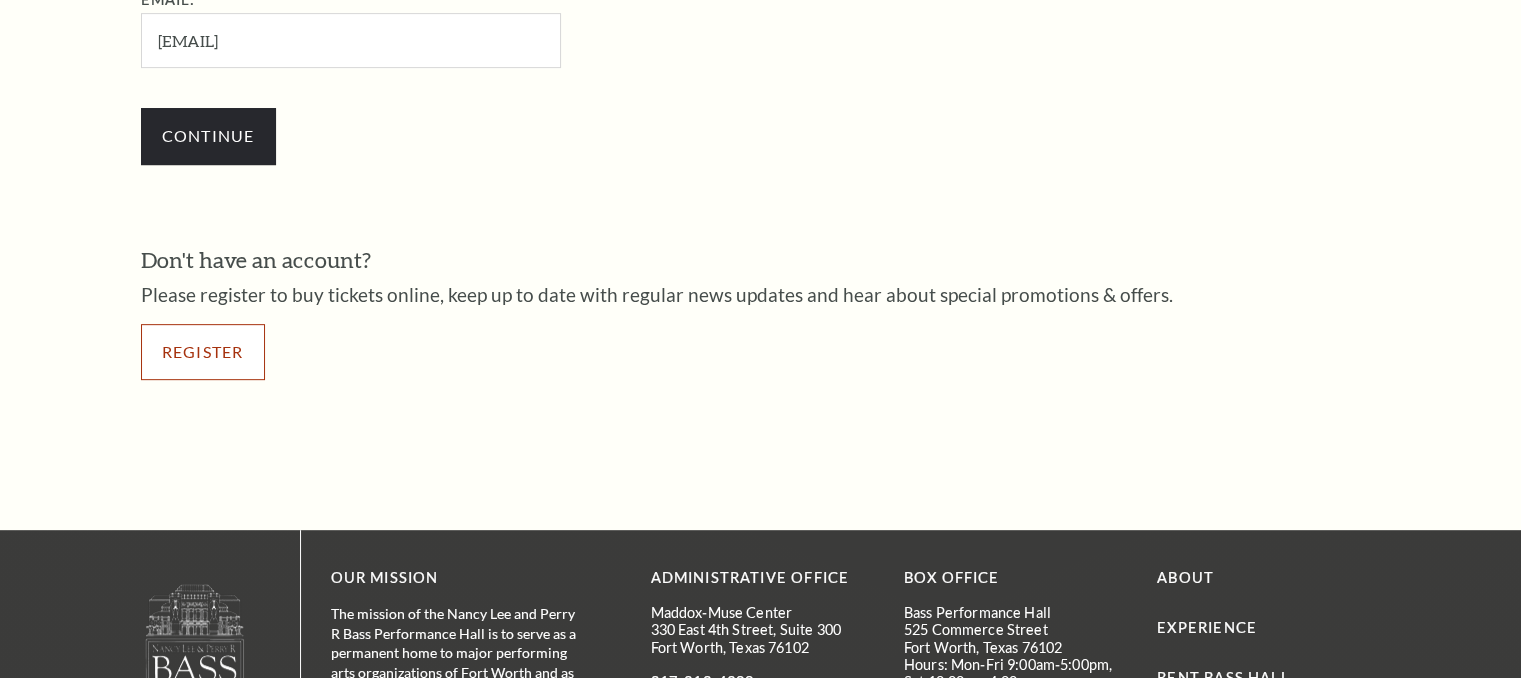 click on "Register" at bounding box center [203, 352] 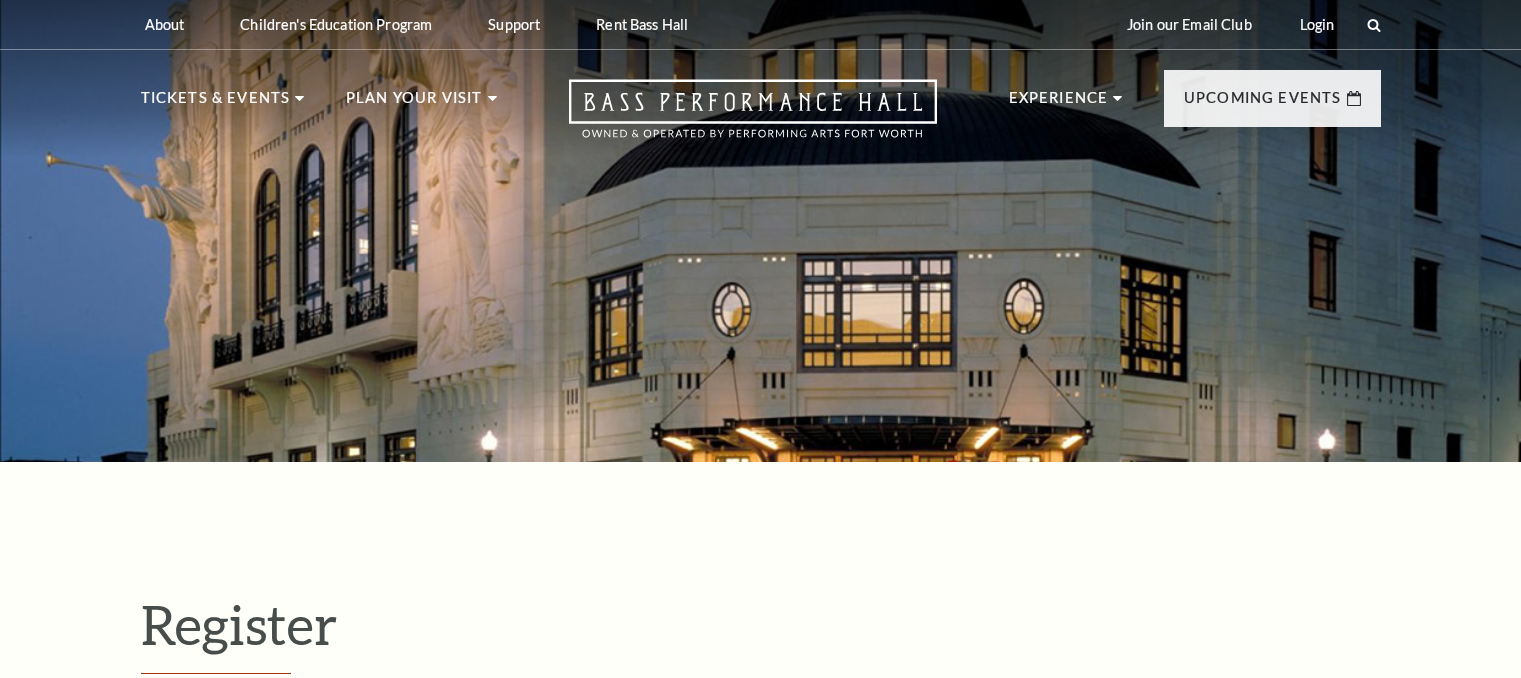 scroll, scrollTop: 0, scrollLeft: 0, axis: both 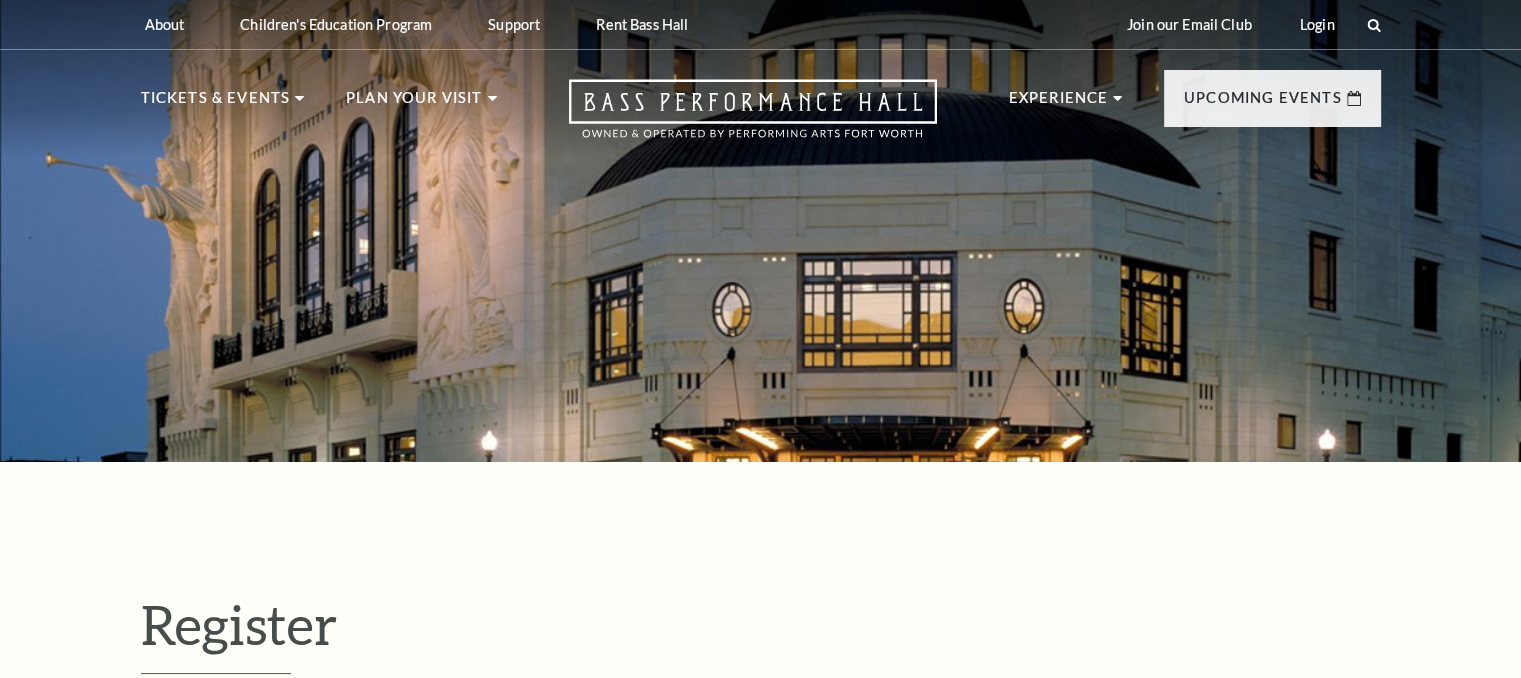 select on "1" 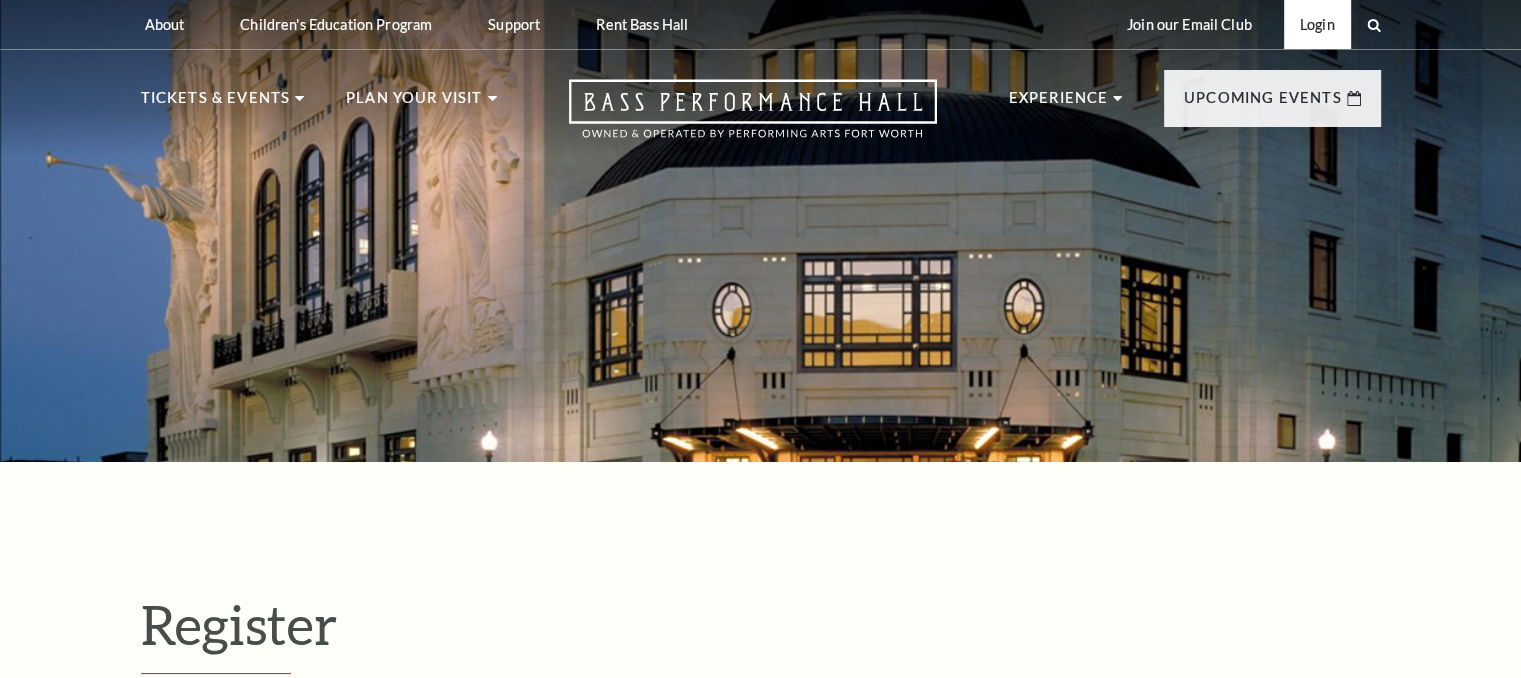 click on "Login" at bounding box center (1317, 24) 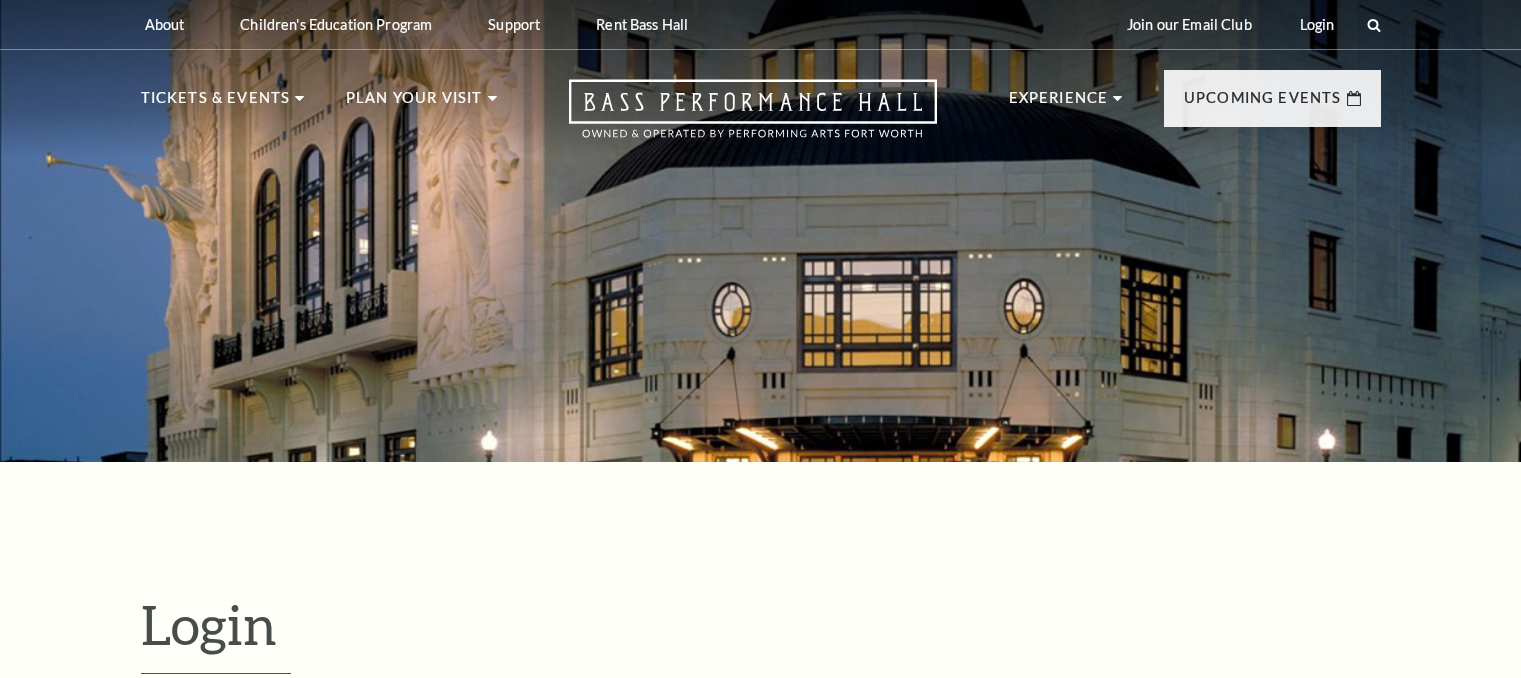scroll, scrollTop: 993, scrollLeft: 0, axis: vertical 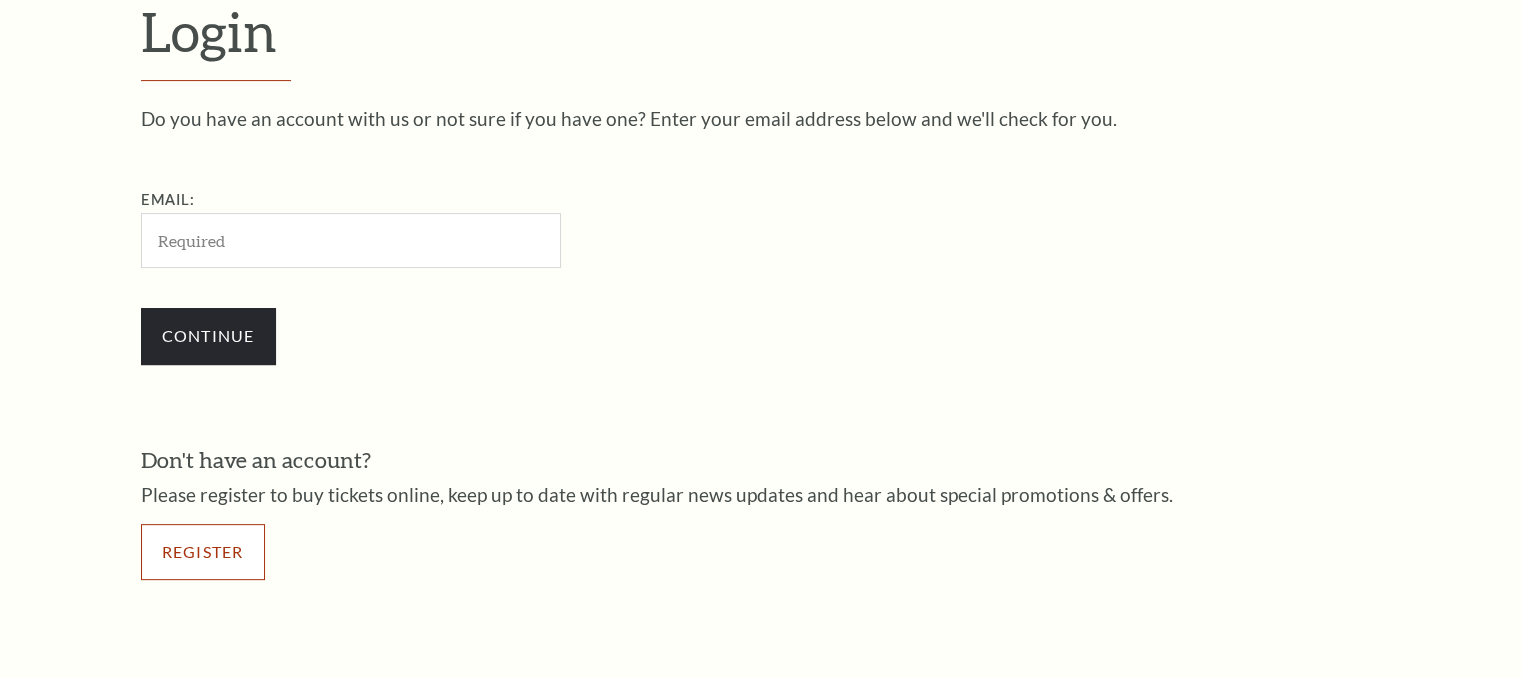 click on "Register" at bounding box center (203, 552) 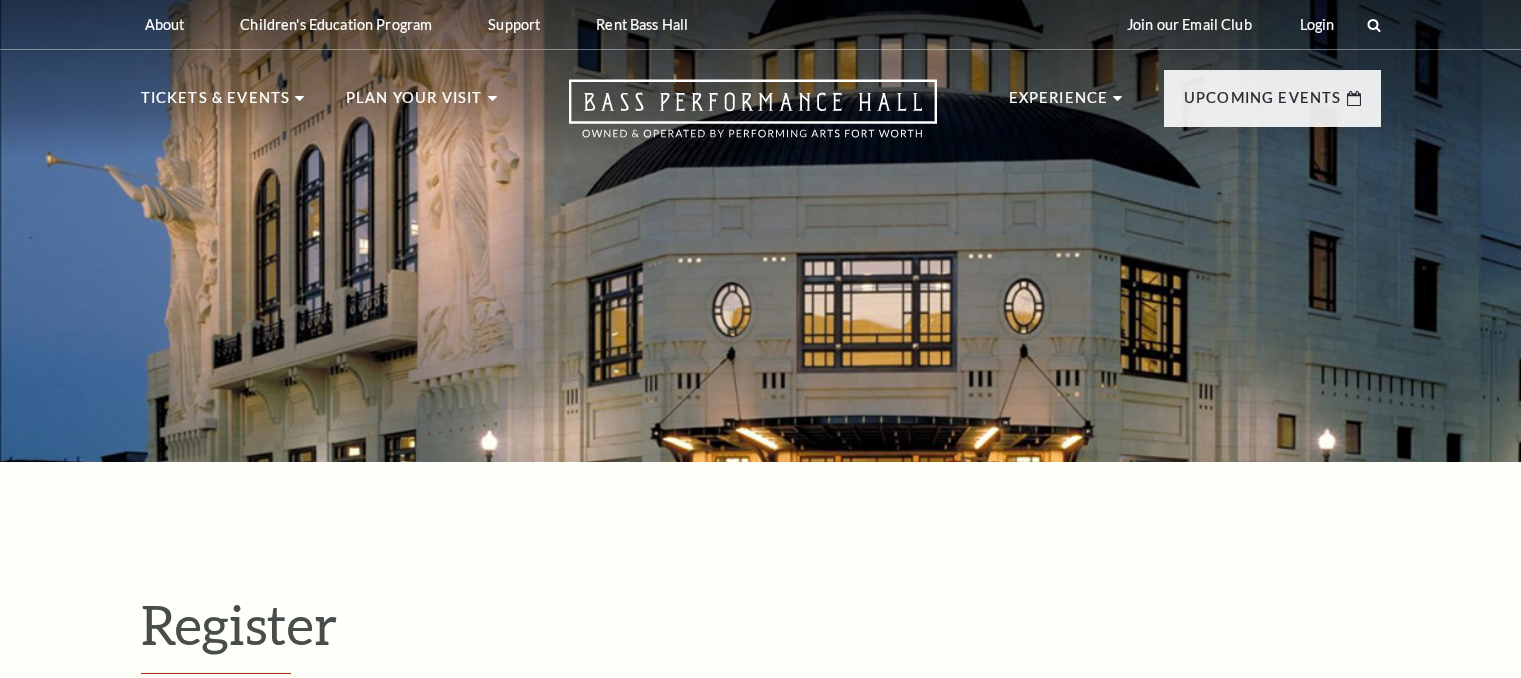 select on "1" 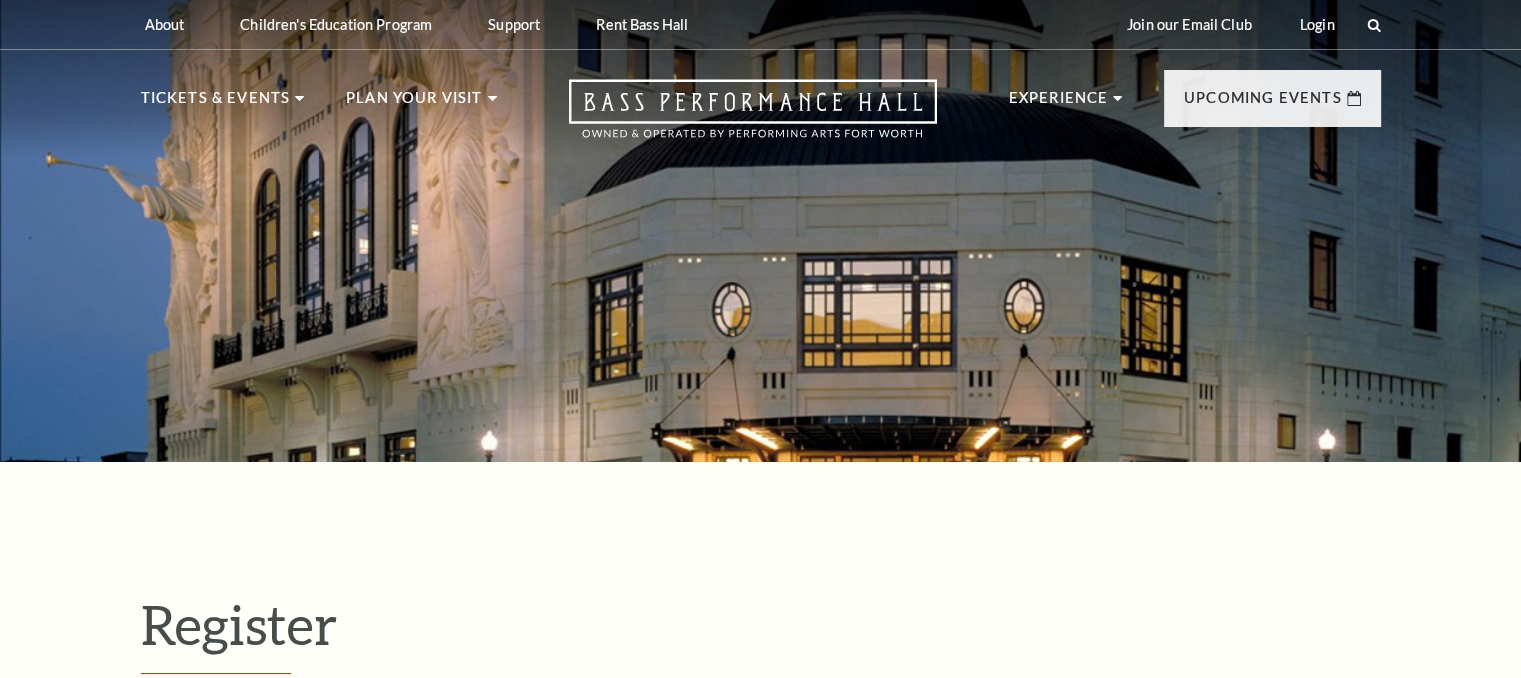 scroll, scrollTop: 0, scrollLeft: 0, axis: both 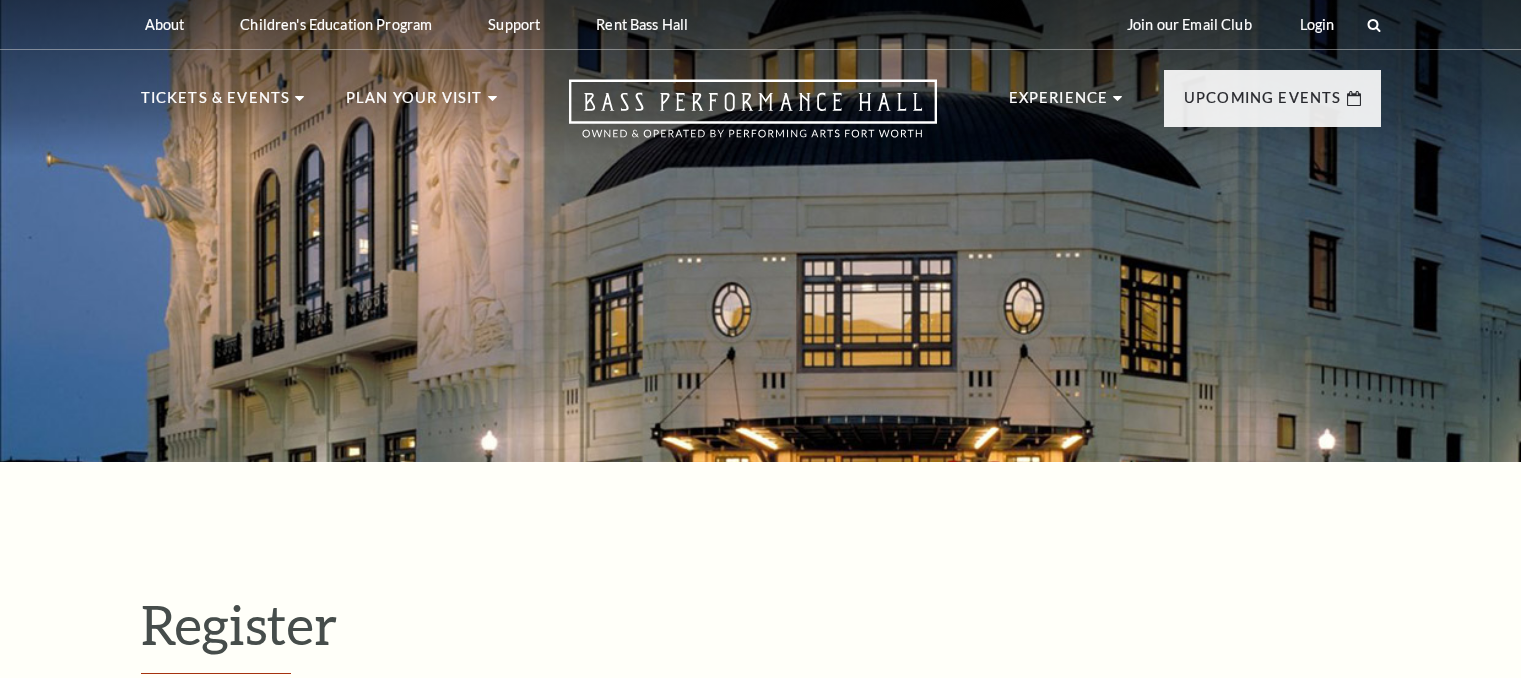 select on "1" 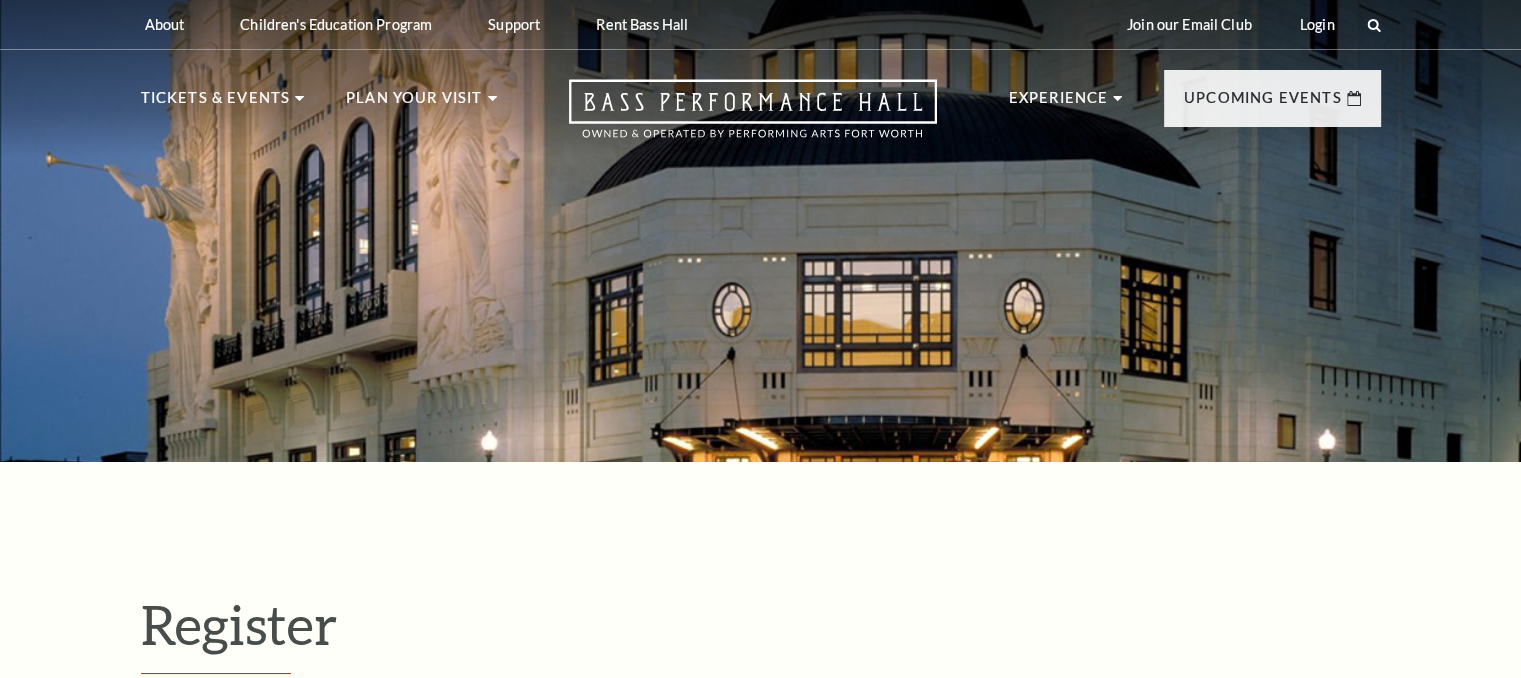 scroll, scrollTop: 0, scrollLeft: 0, axis: both 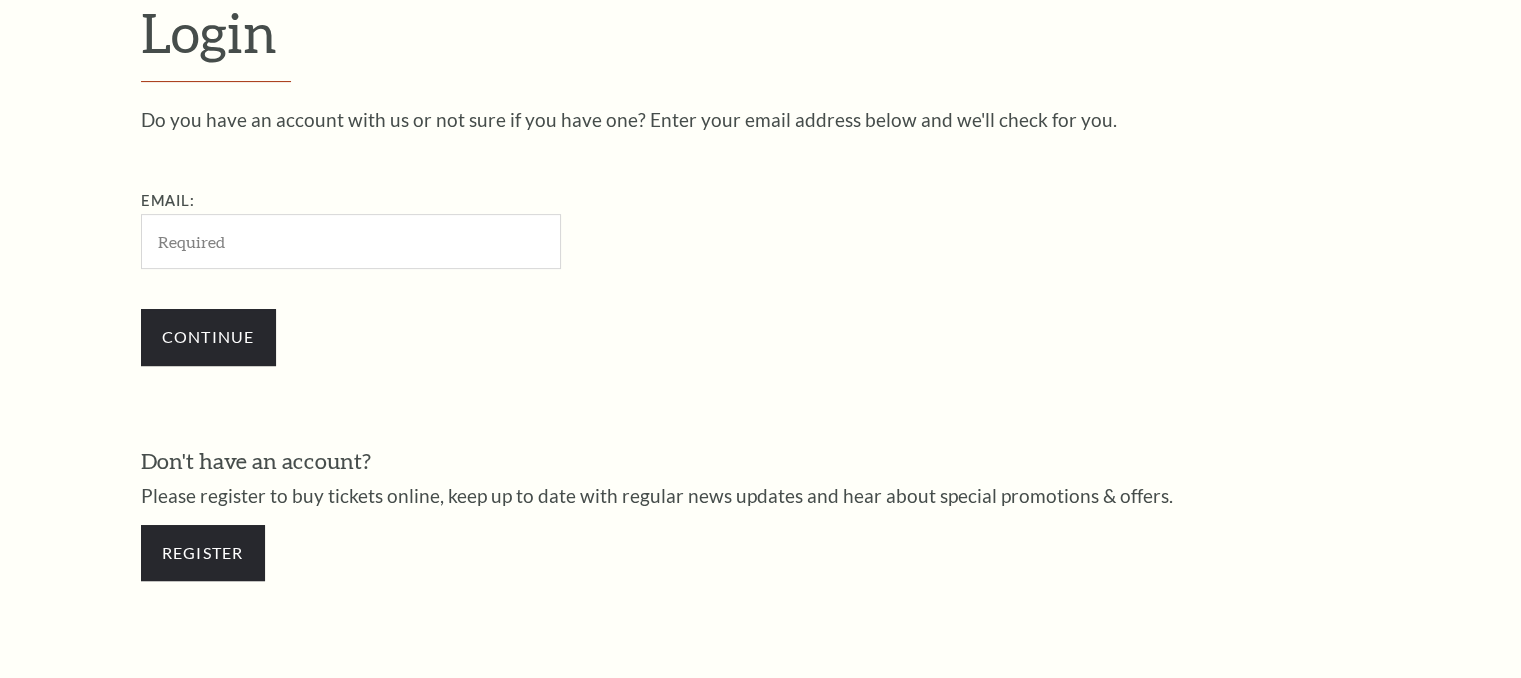 click on "Continue" at bounding box center [451, 337] 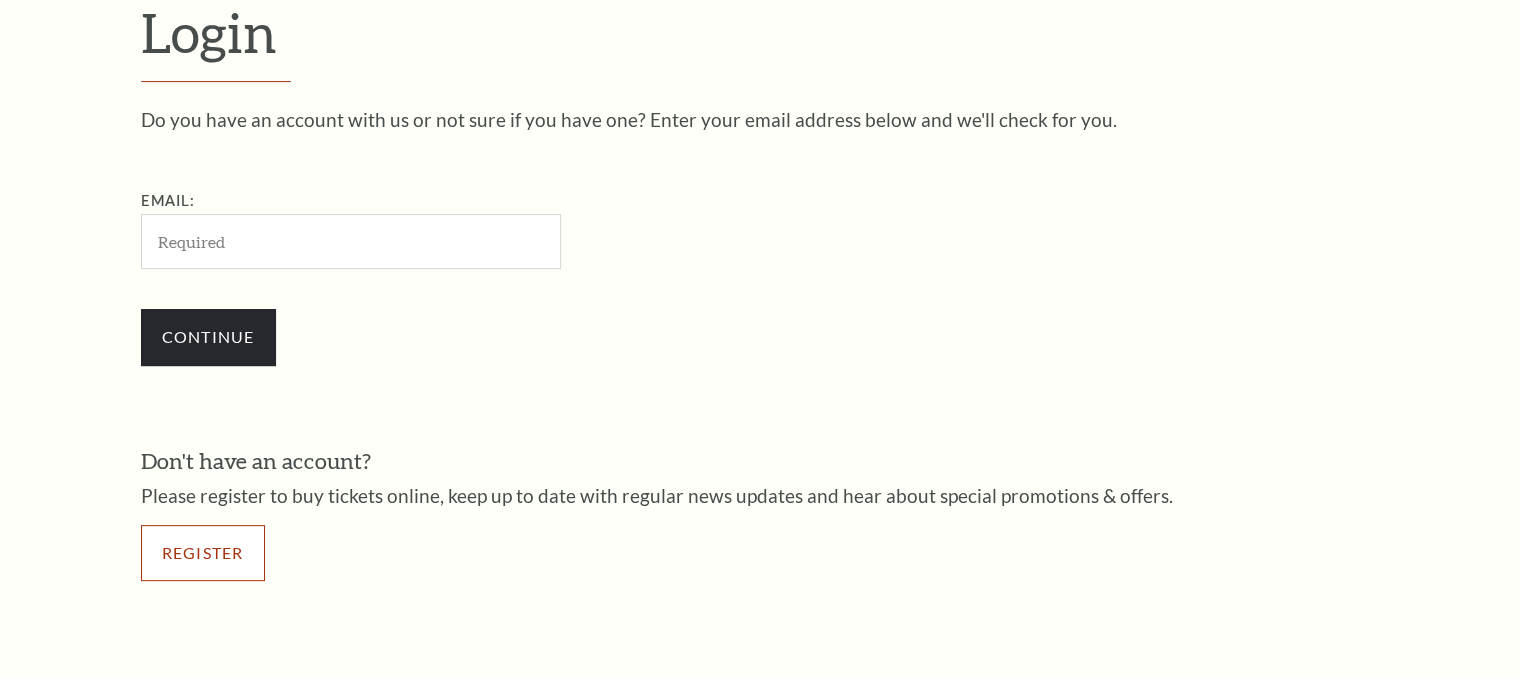 click on "Register" at bounding box center (203, 553) 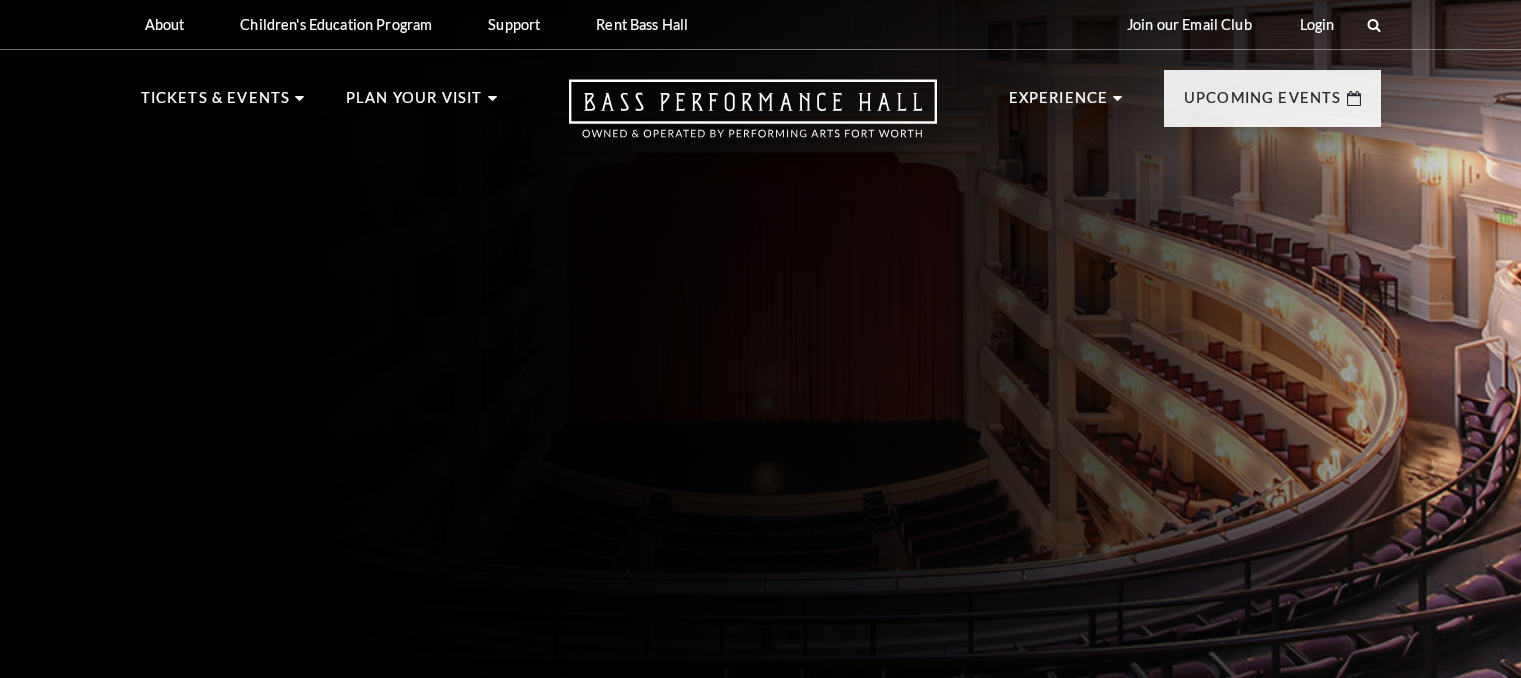 scroll, scrollTop: 0, scrollLeft: 0, axis: both 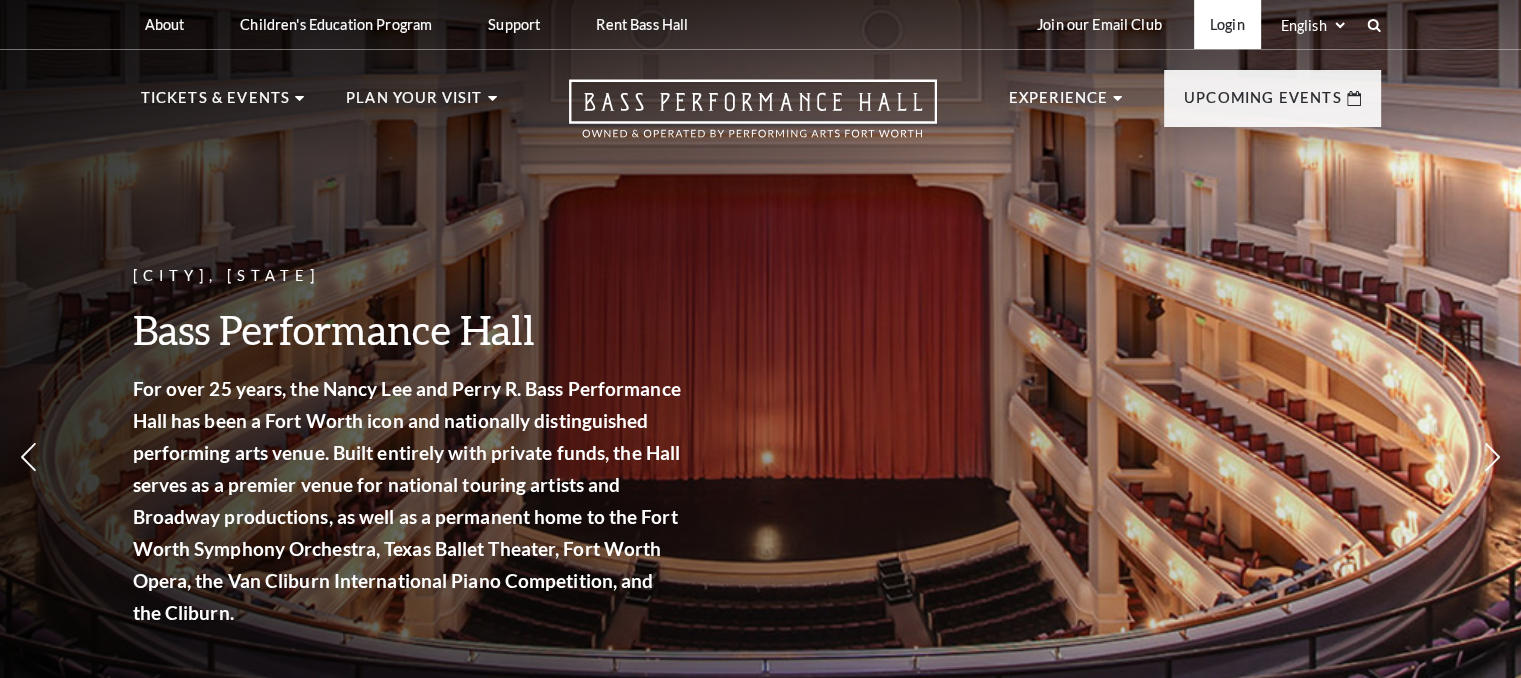 click on "Login" at bounding box center [1227, 24] 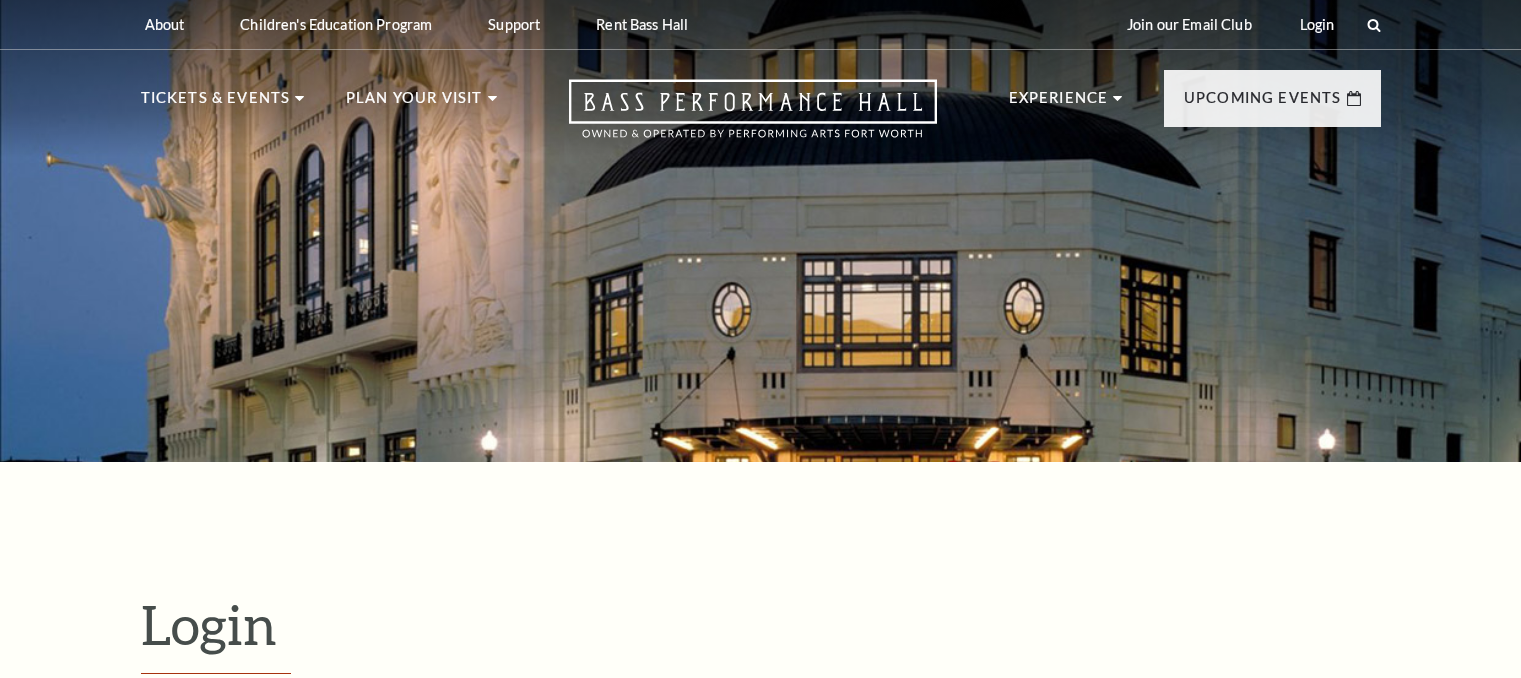 scroll, scrollTop: 428, scrollLeft: 0, axis: vertical 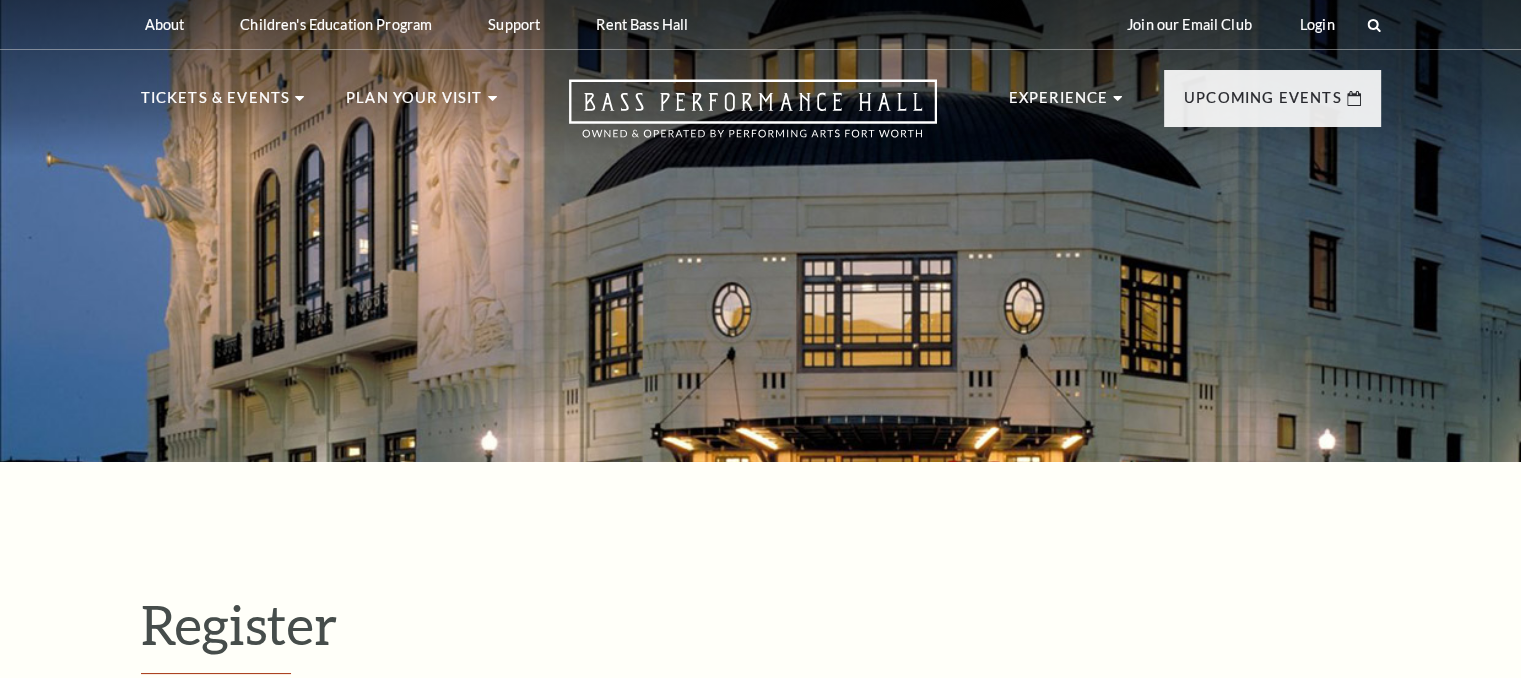 select on "1" 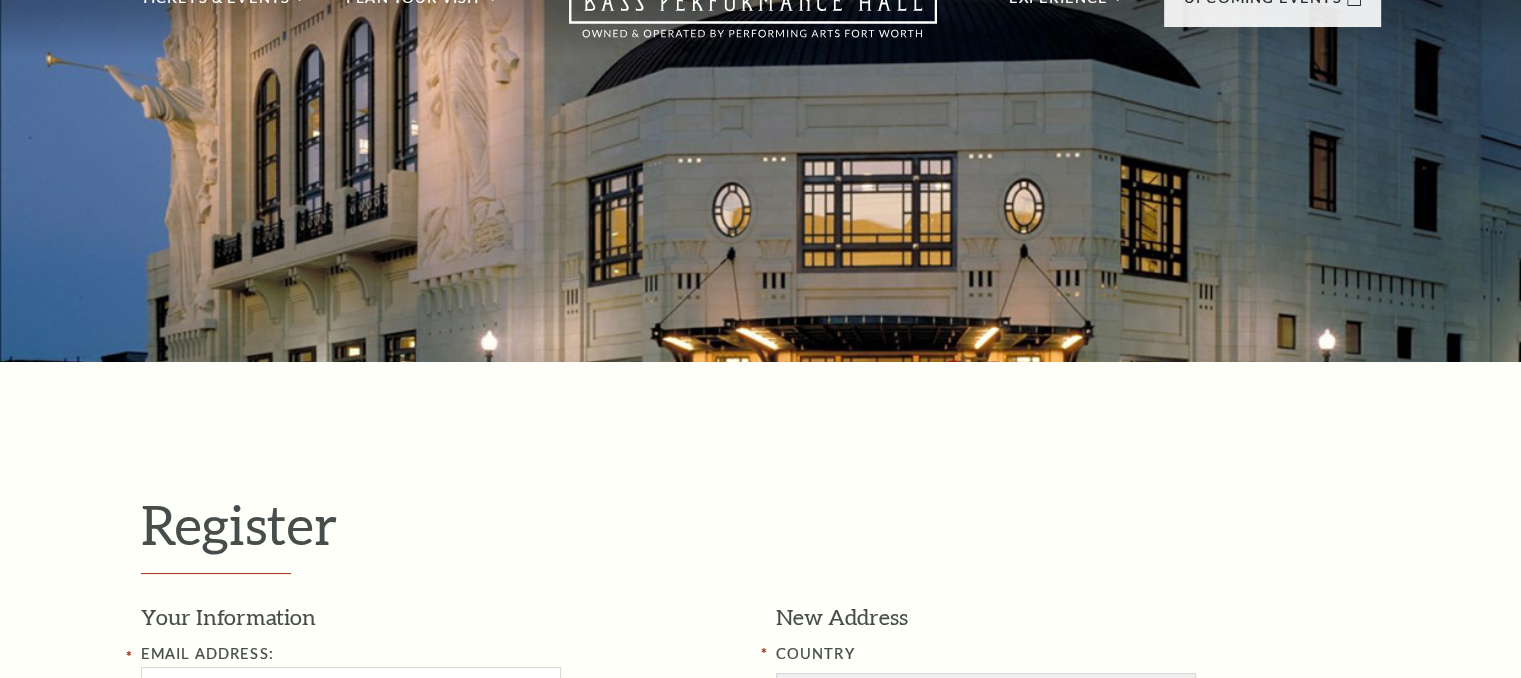 scroll, scrollTop: 0, scrollLeft: 0, axis: both 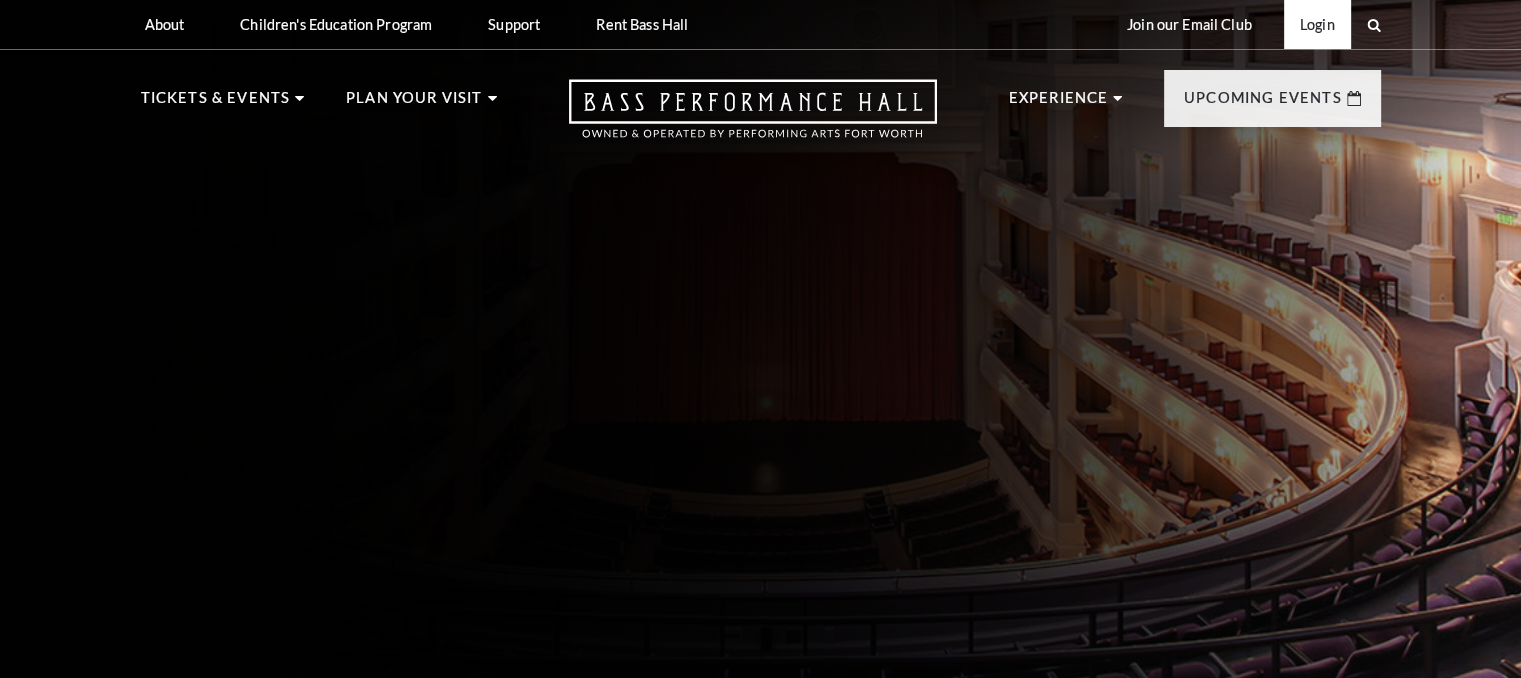 click on "Login" at bounding box center [1317, 24] 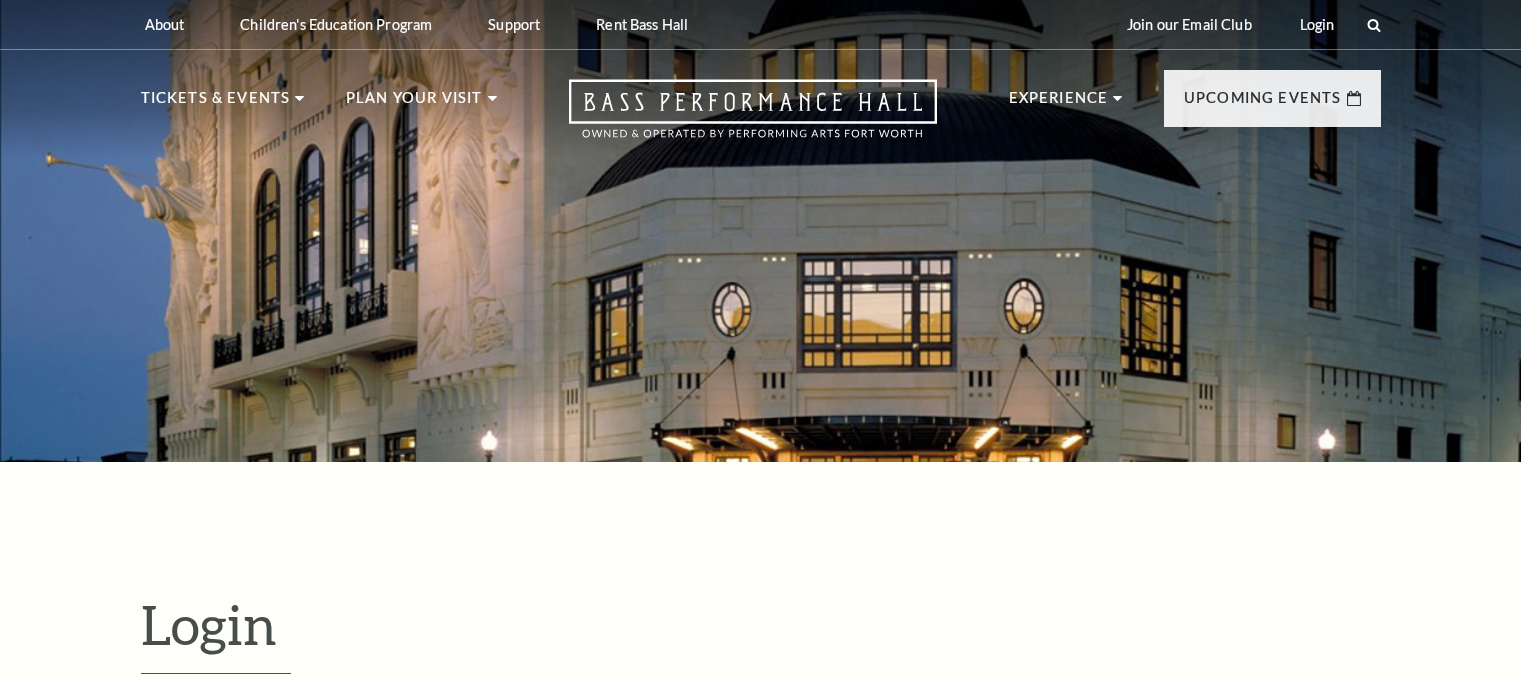 scroll, scrollTop: 493, scrollLeft: 0, axis: vertical 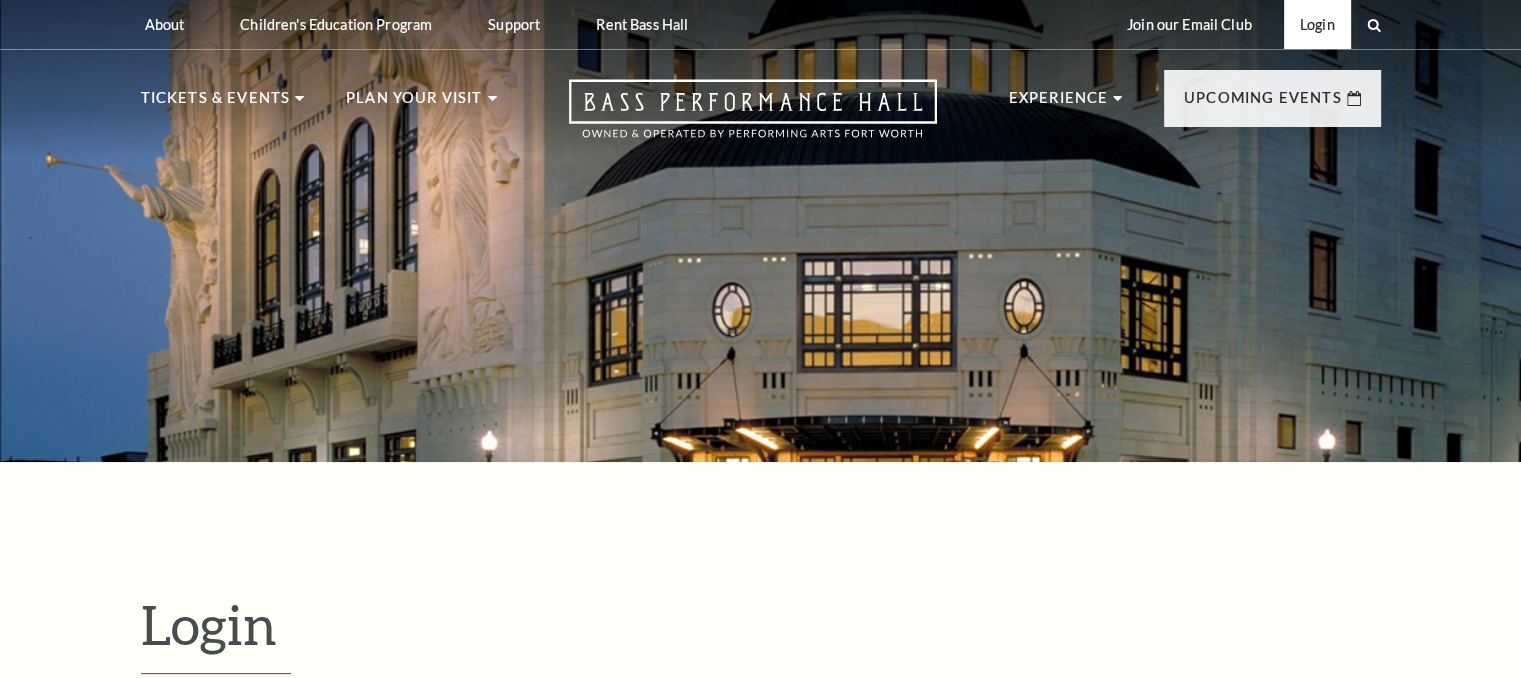 click on "Login" at bounding box center (1317, 24) 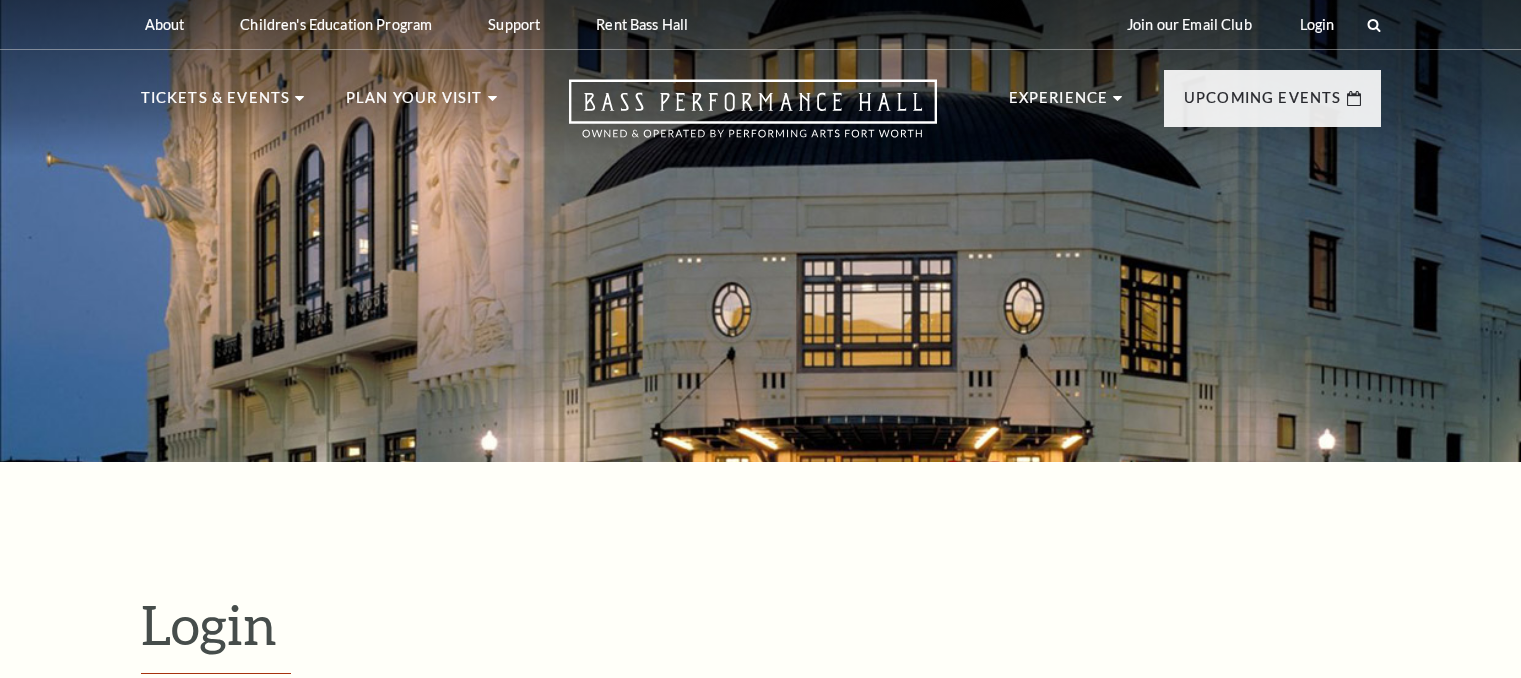 scroll, scrollTop: 493, scrollLeft: 0, axis: vertical 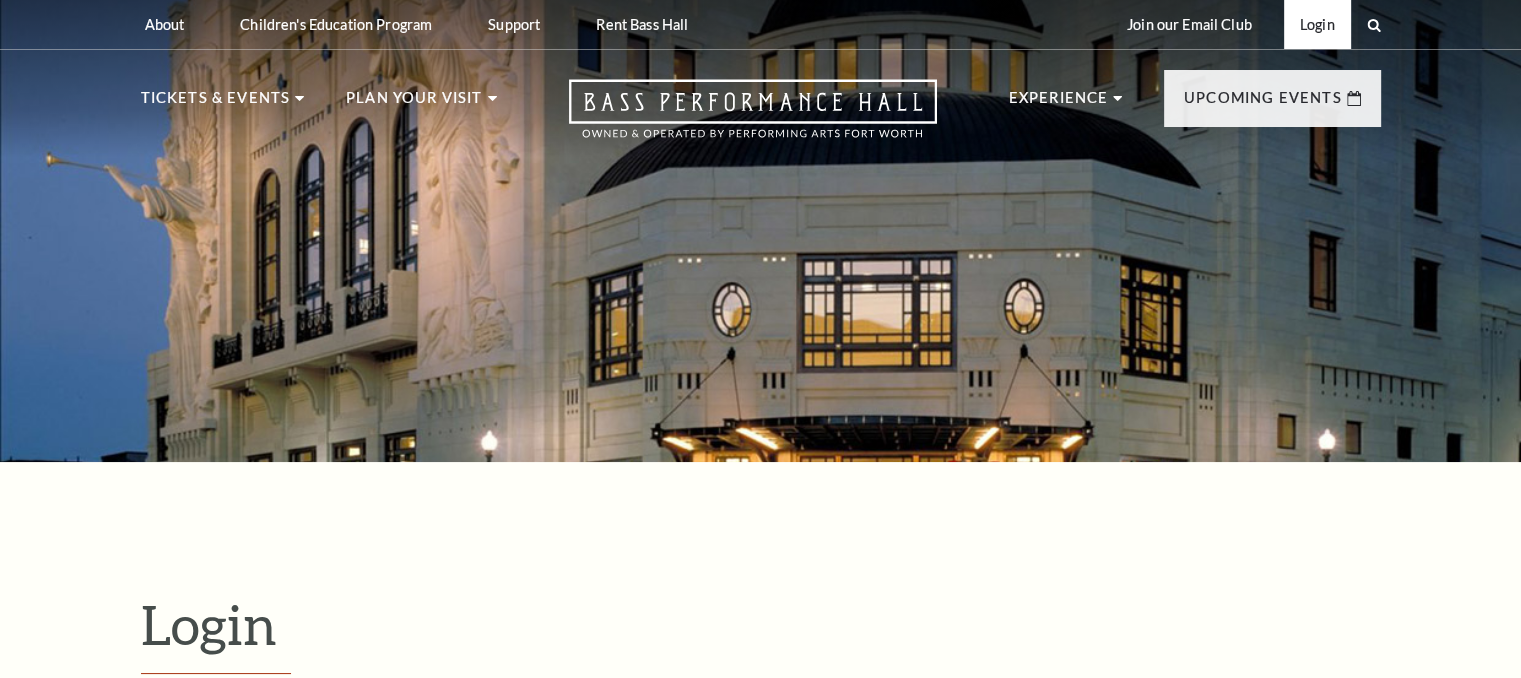 click on "Login" at bounding box center (1317, 24) 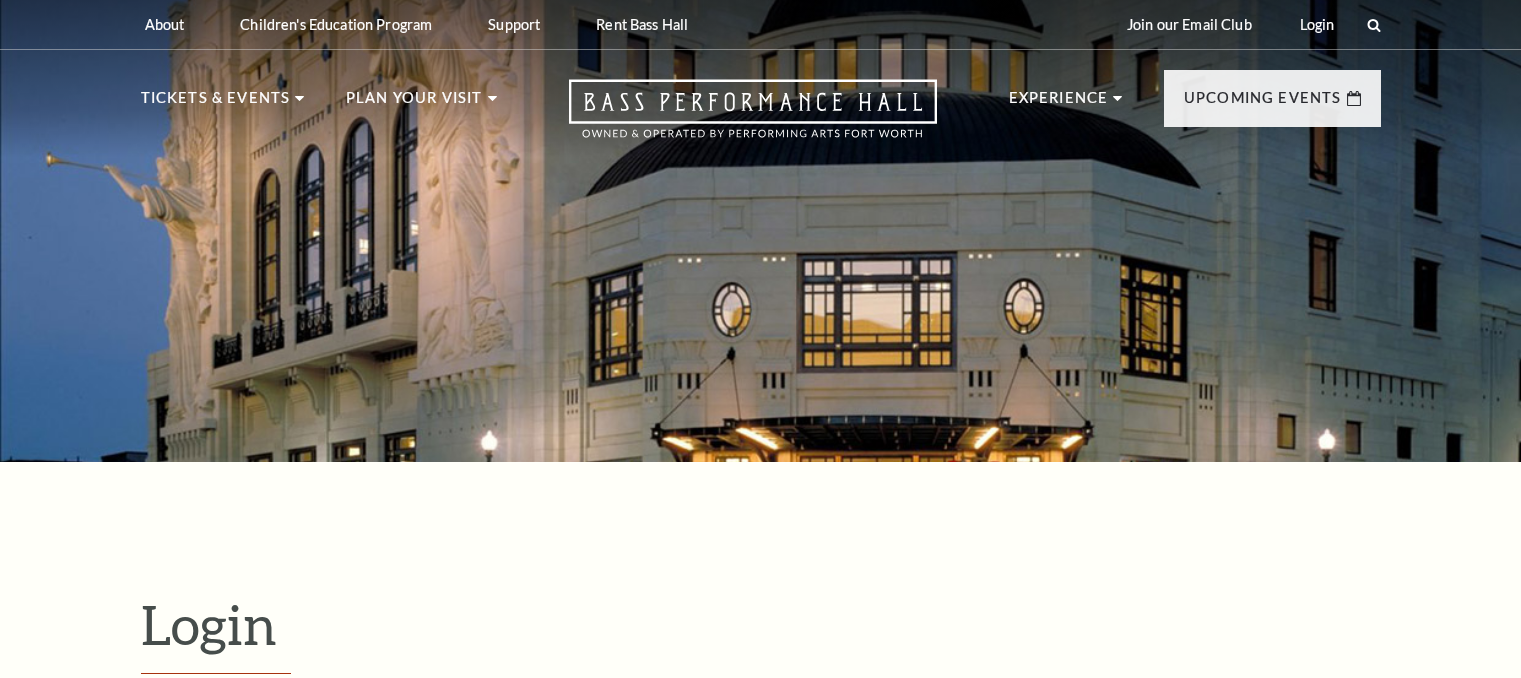scroll, scrollTop: 493, scrollLeft: 0, axis: vertical 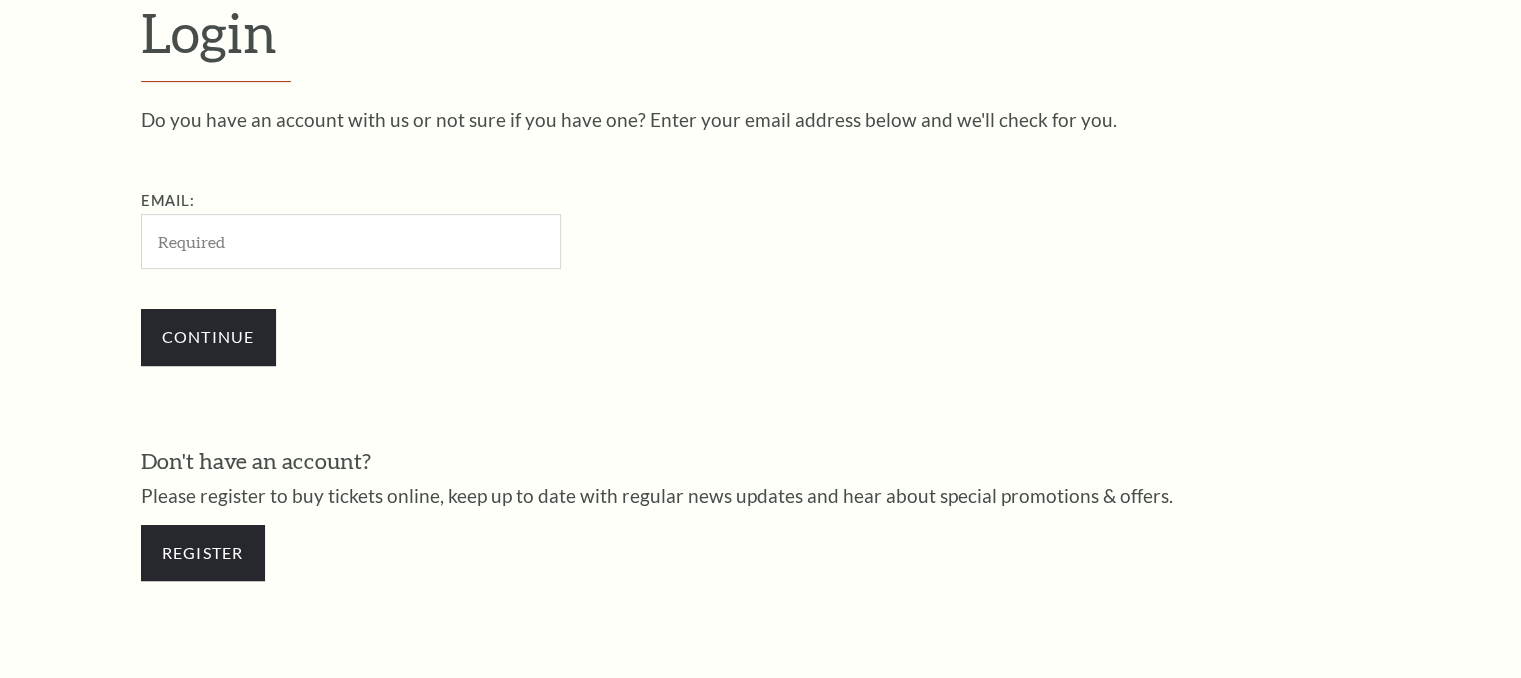 click on "Continue" at bounding box center (451, 337) 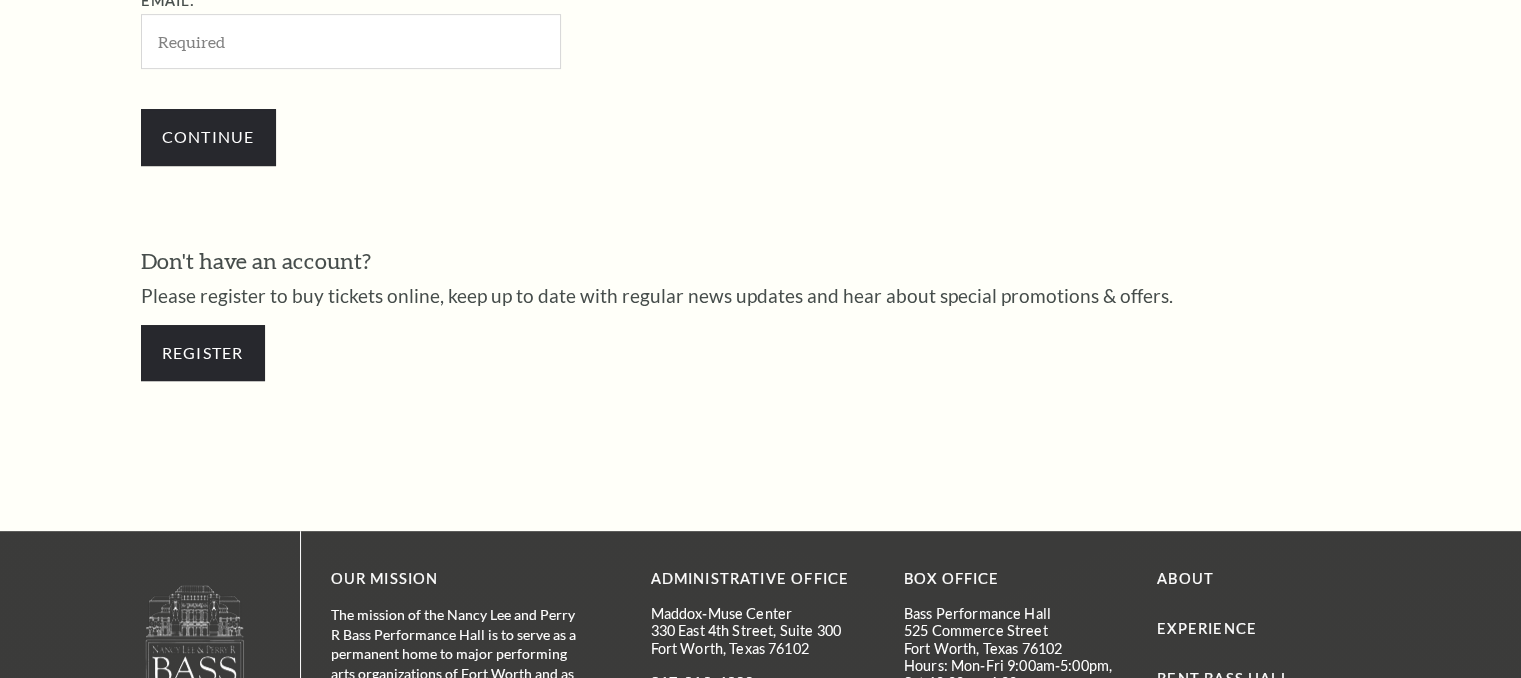 scroll, scrollTop: 592, scrollLeft: 0, axis: vertical 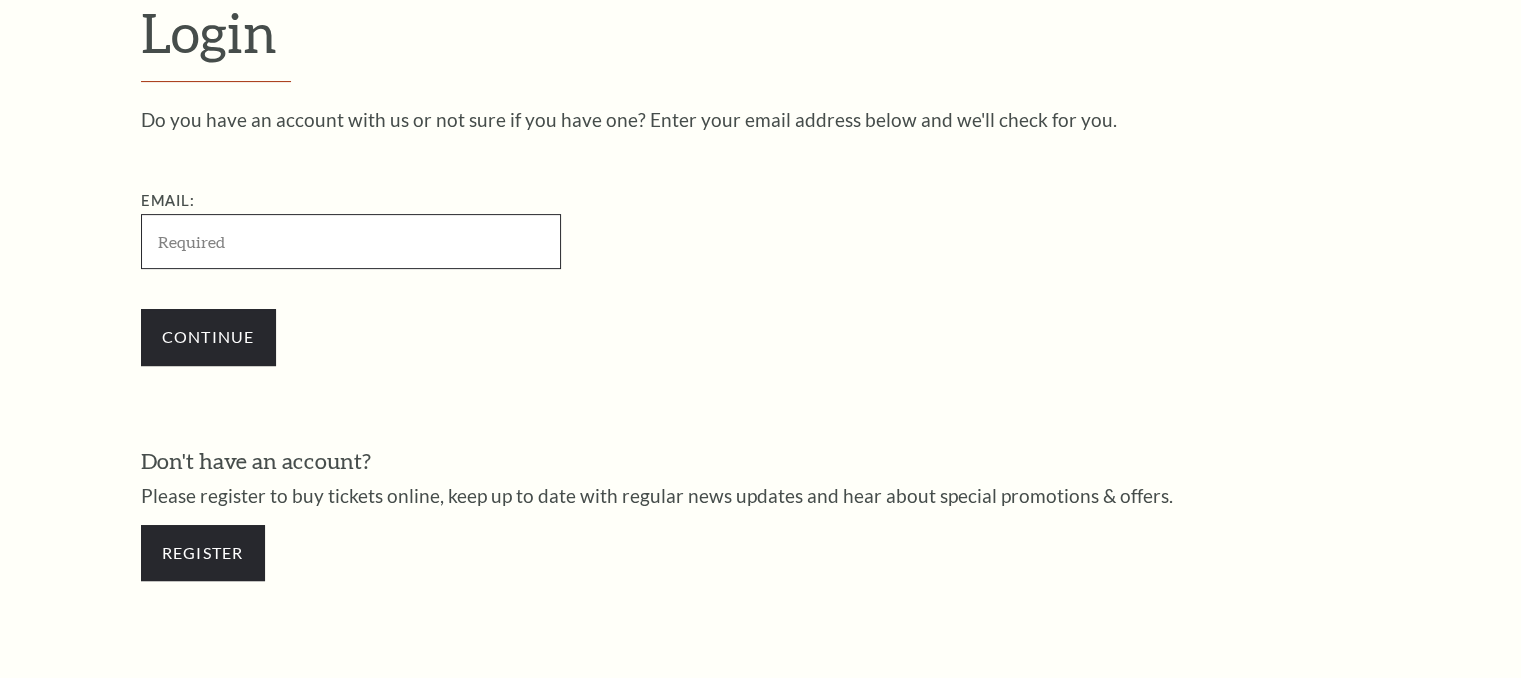 click on "Email:" at bounding box center [351, 241] 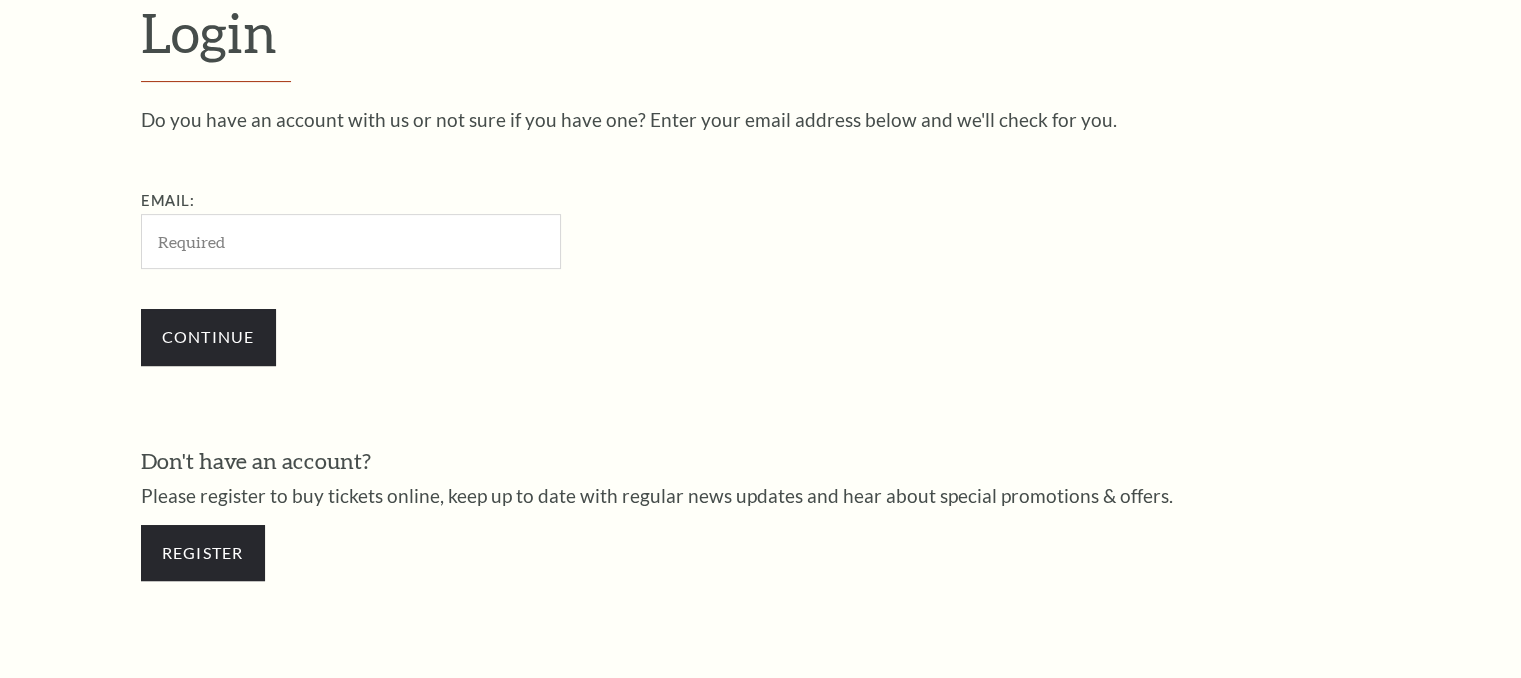 click on "Email:
Continue" at bounding box center [466, 287] 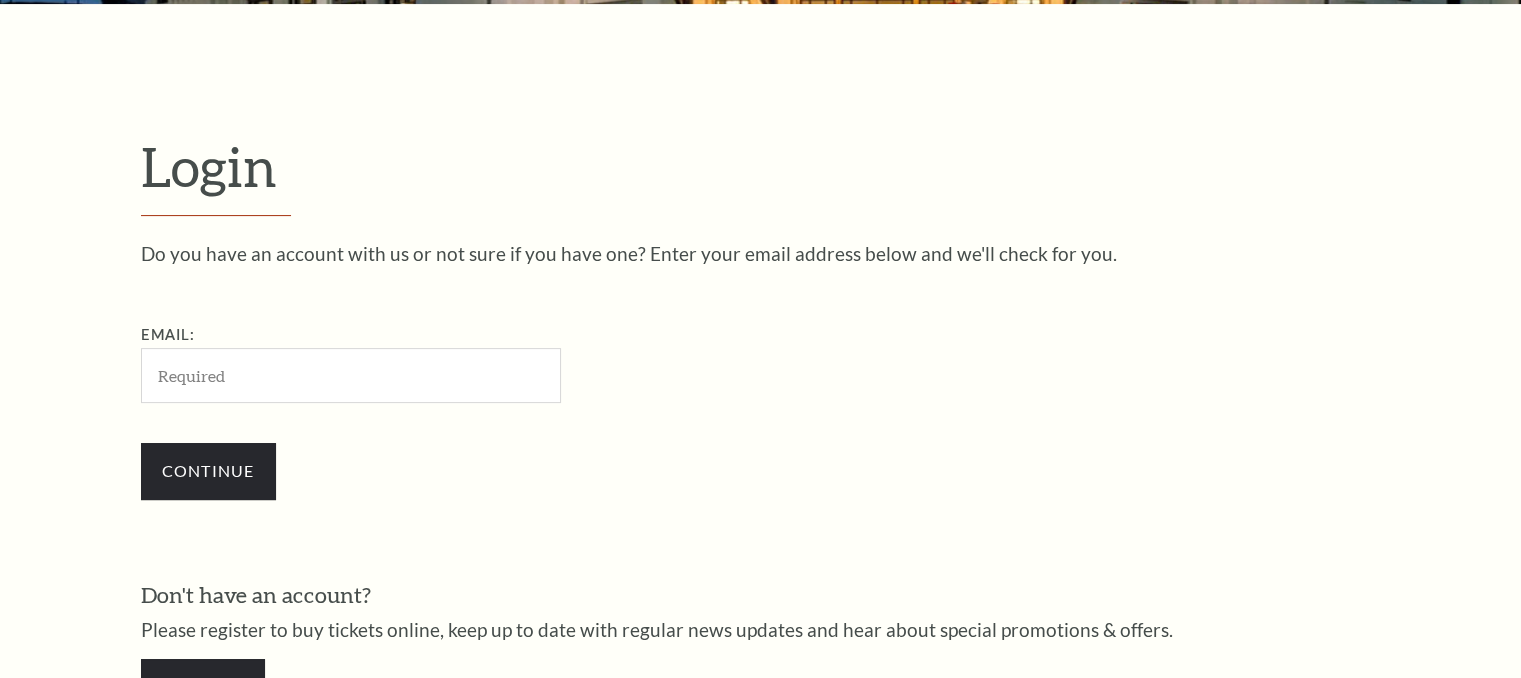 scroll, scrollTop: 492, scrollLeft: 0, axis: vertical 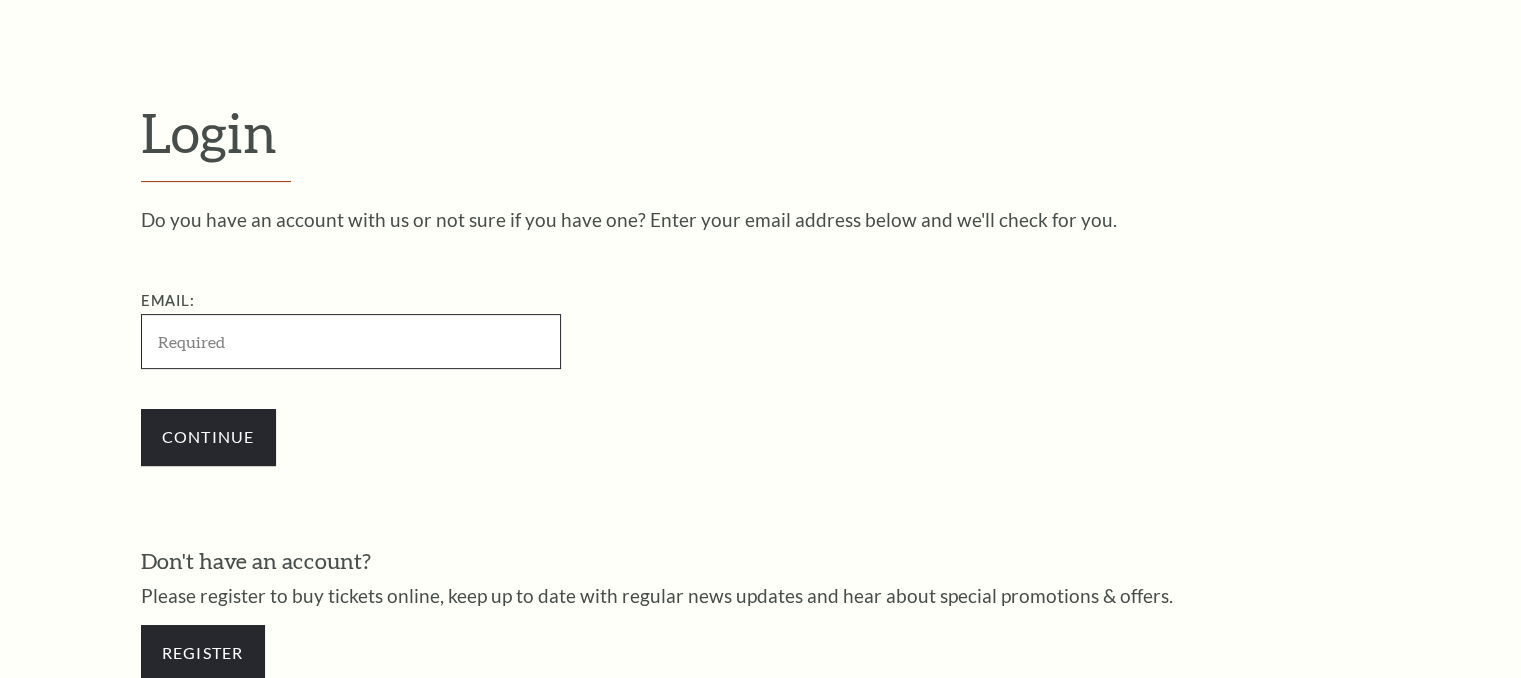 click on "Email:" at bounding box center (351, 341) 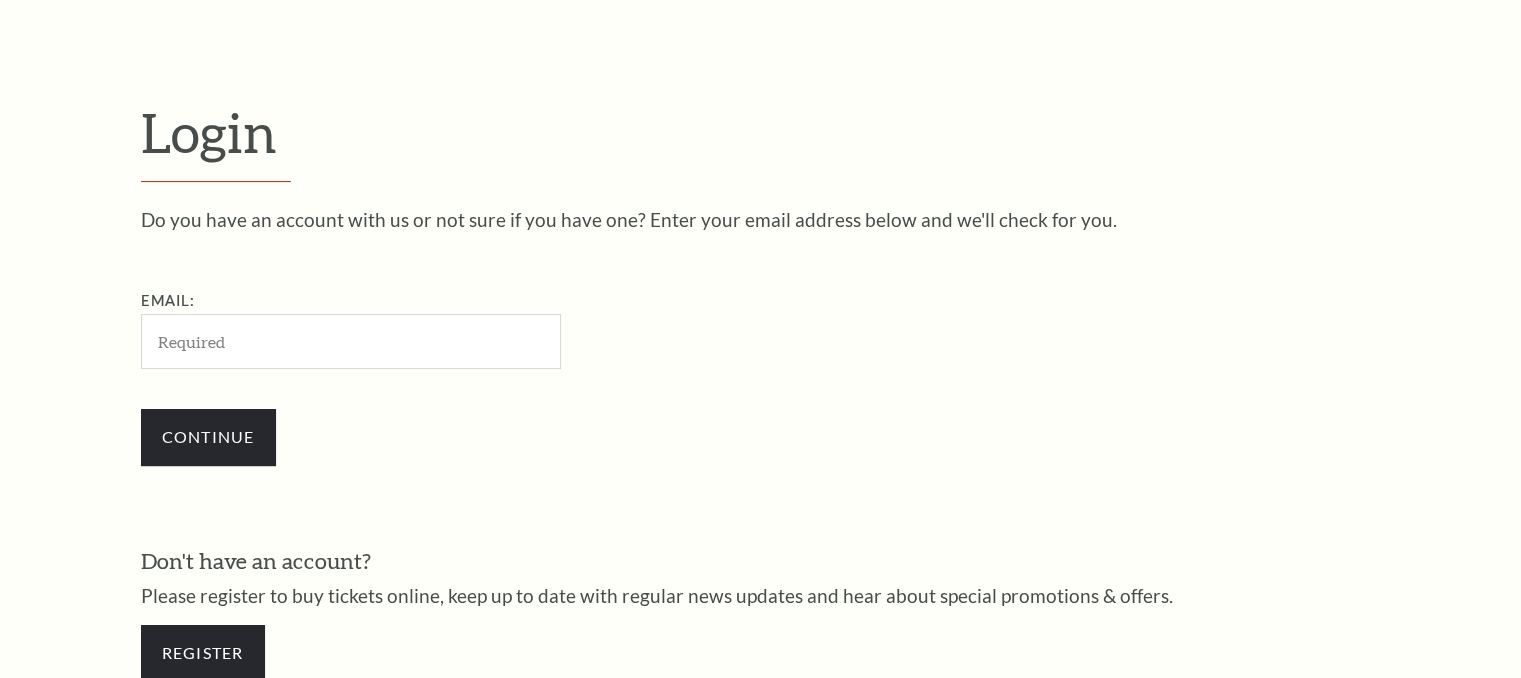 click on "Email:" at bounding box center (451, 329) 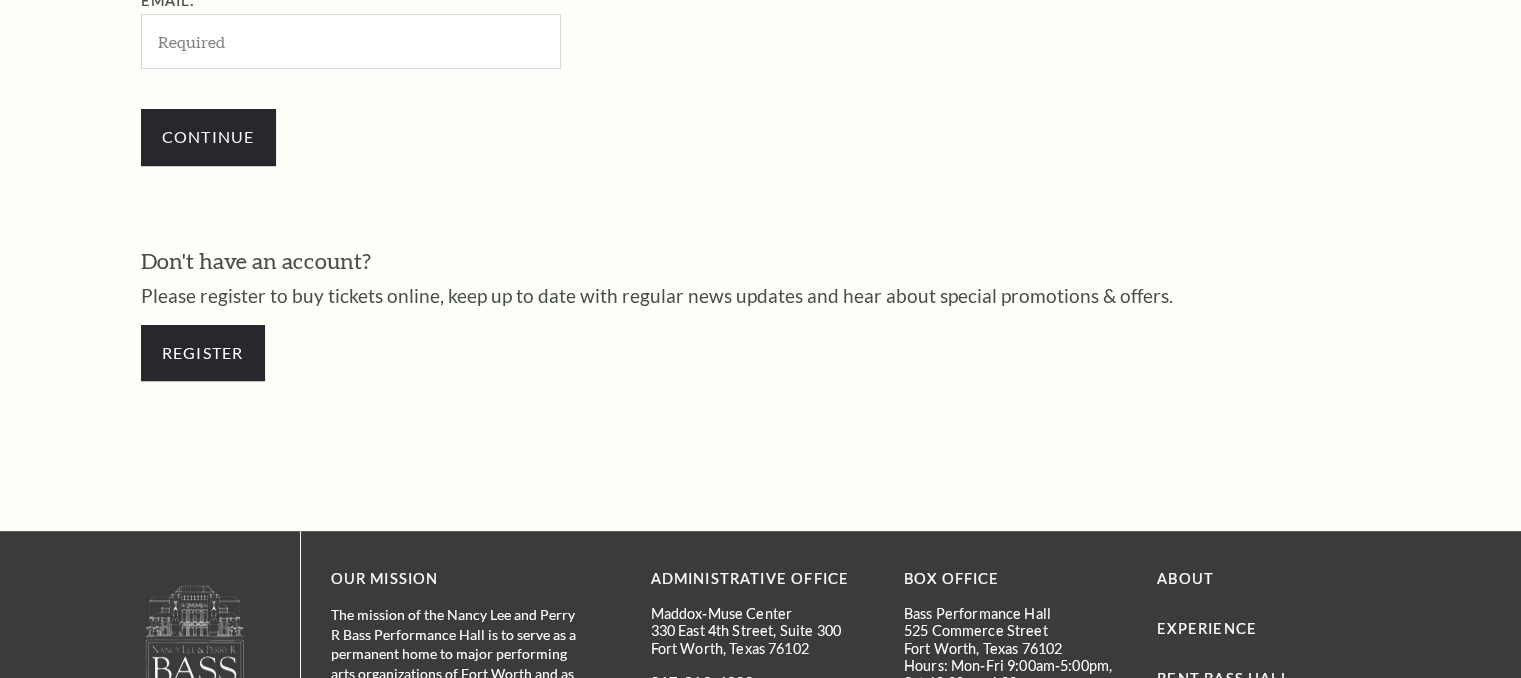 scroll, scrollTop: 892, scrollLeft: 0, axis: vertical 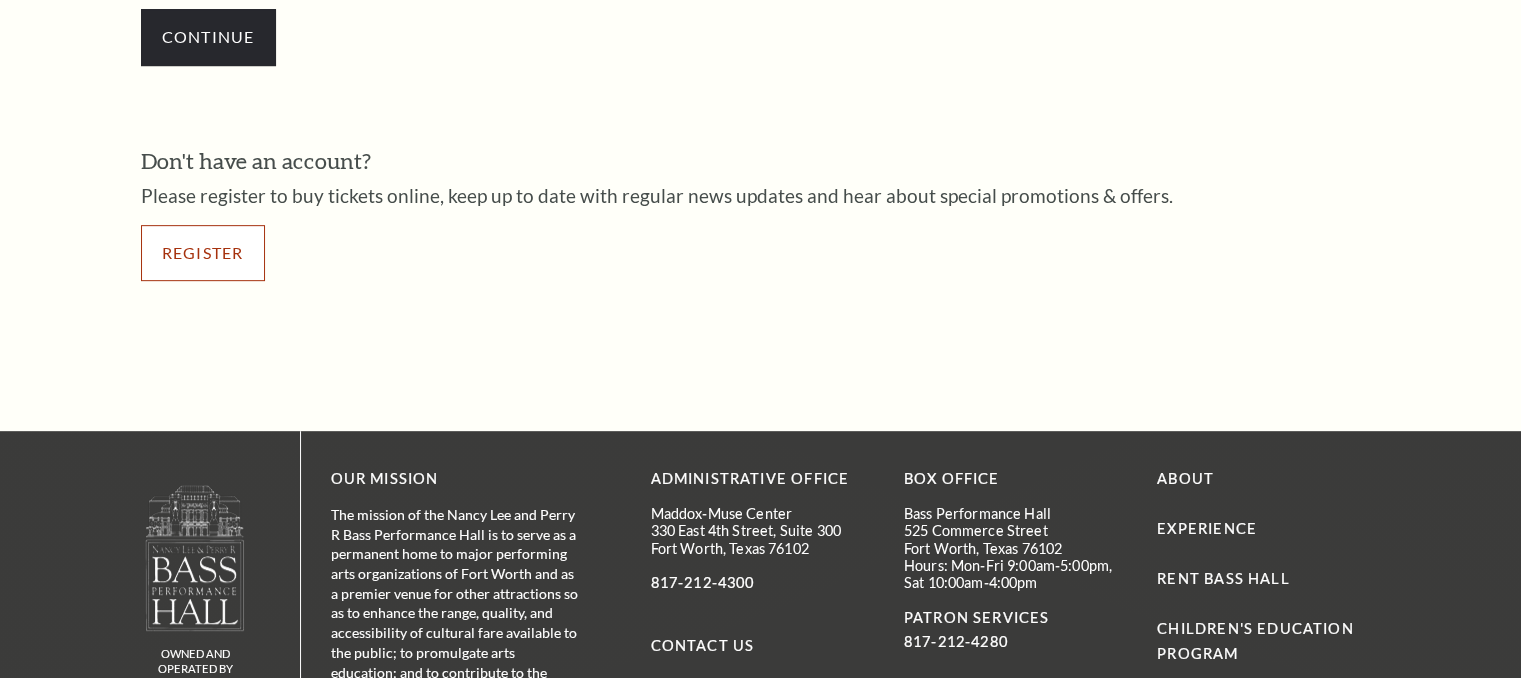 click on "Register" at bounding box center [203, 253] 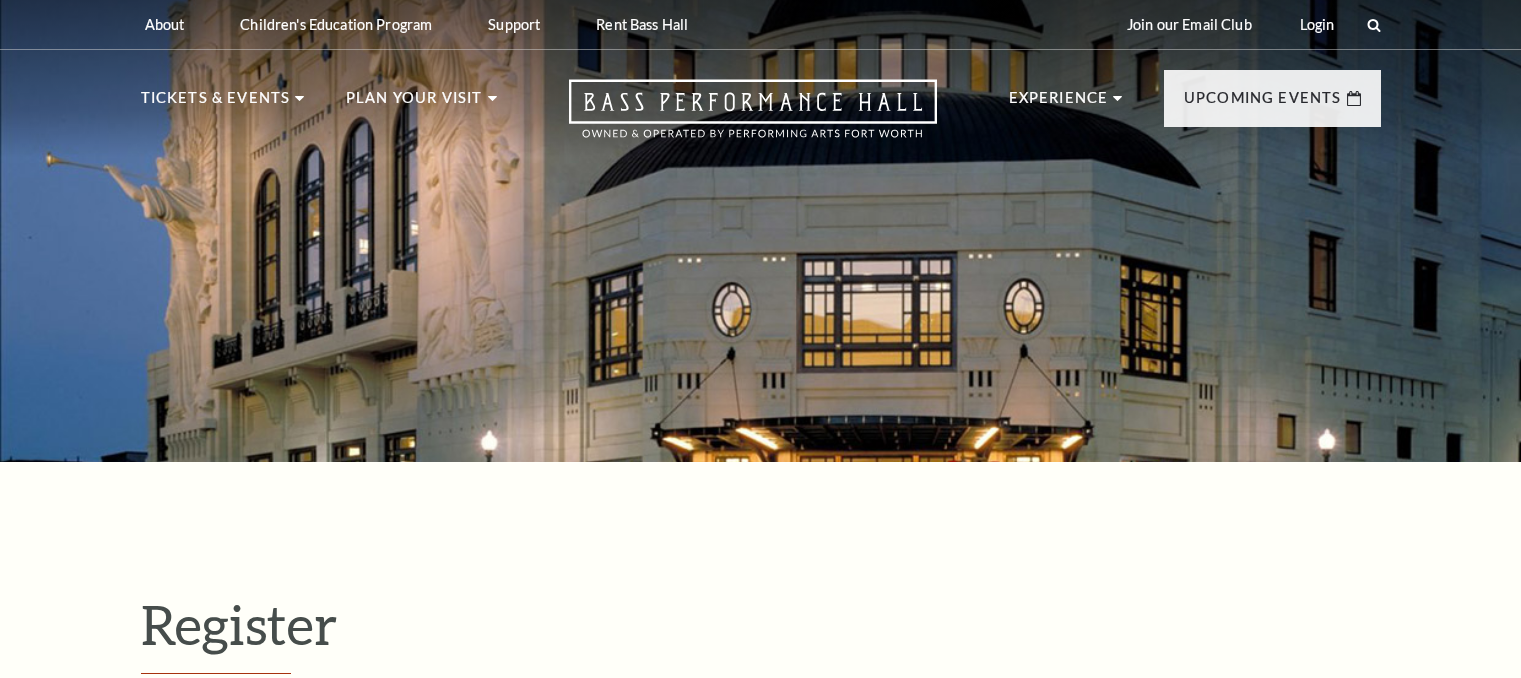select on "1" 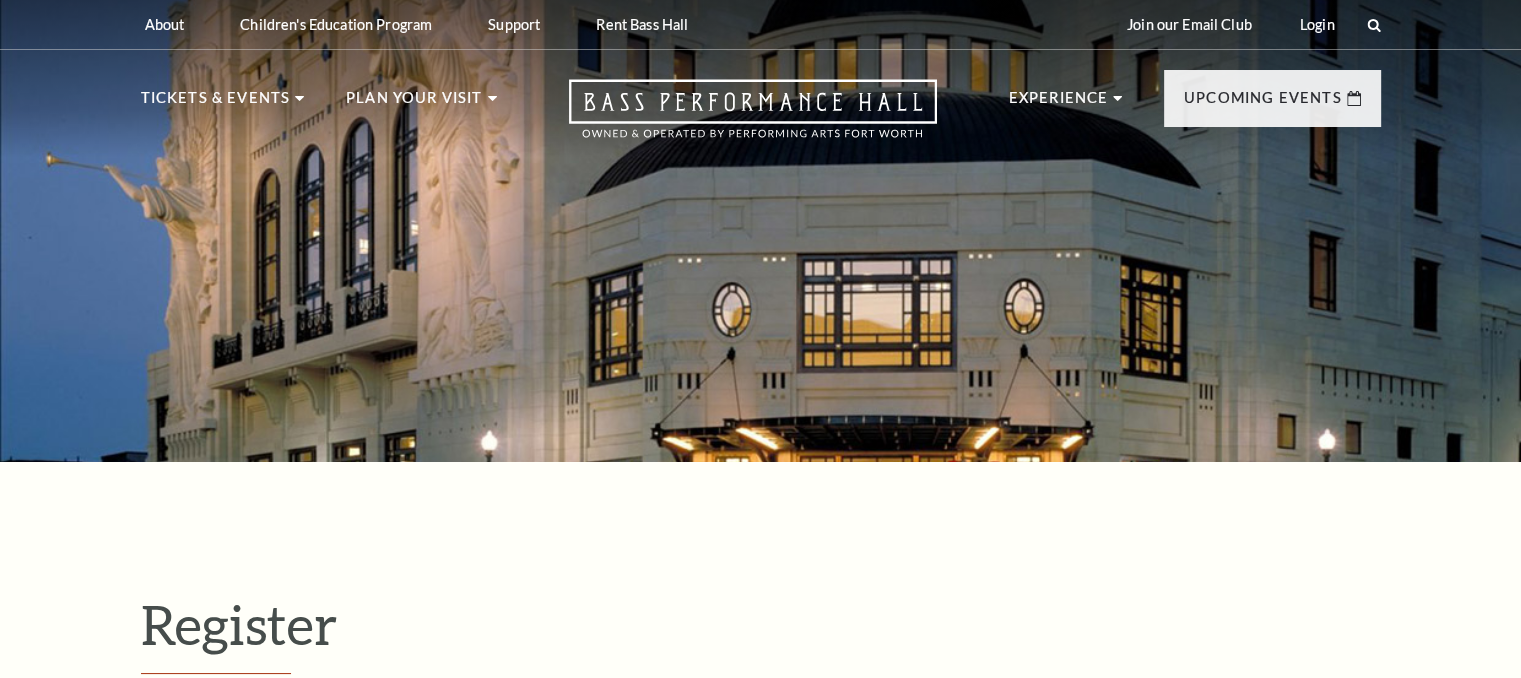 scroll, scrollTop: 0, scrollLeft: 0, axis: both 